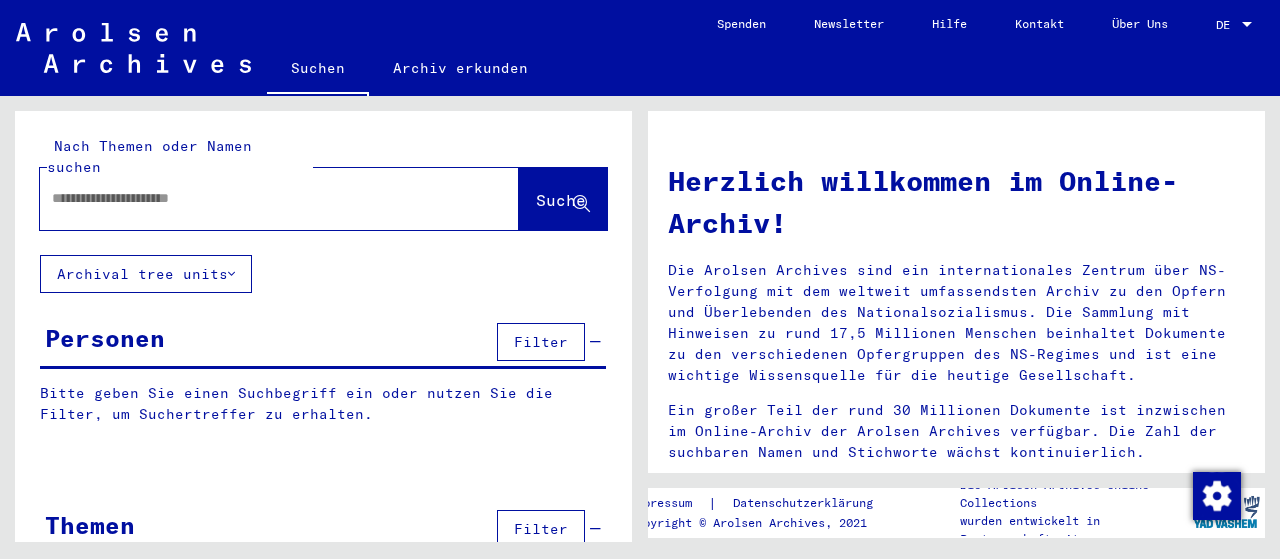 scroll, scrollTop: 0, scrollLeft: 0, axis: both 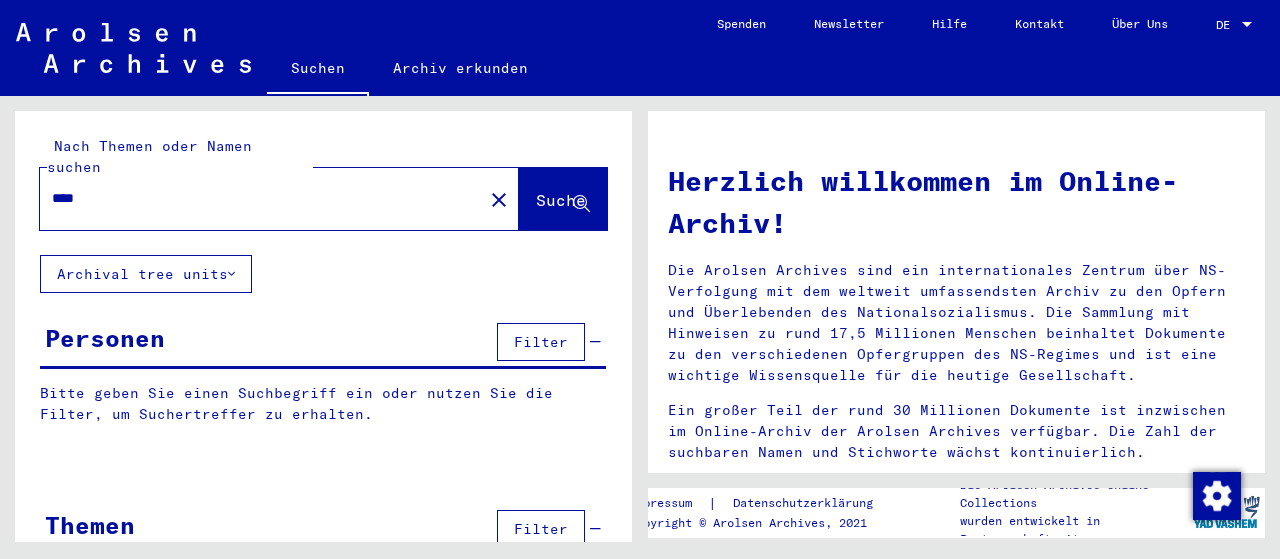 paste on "****" 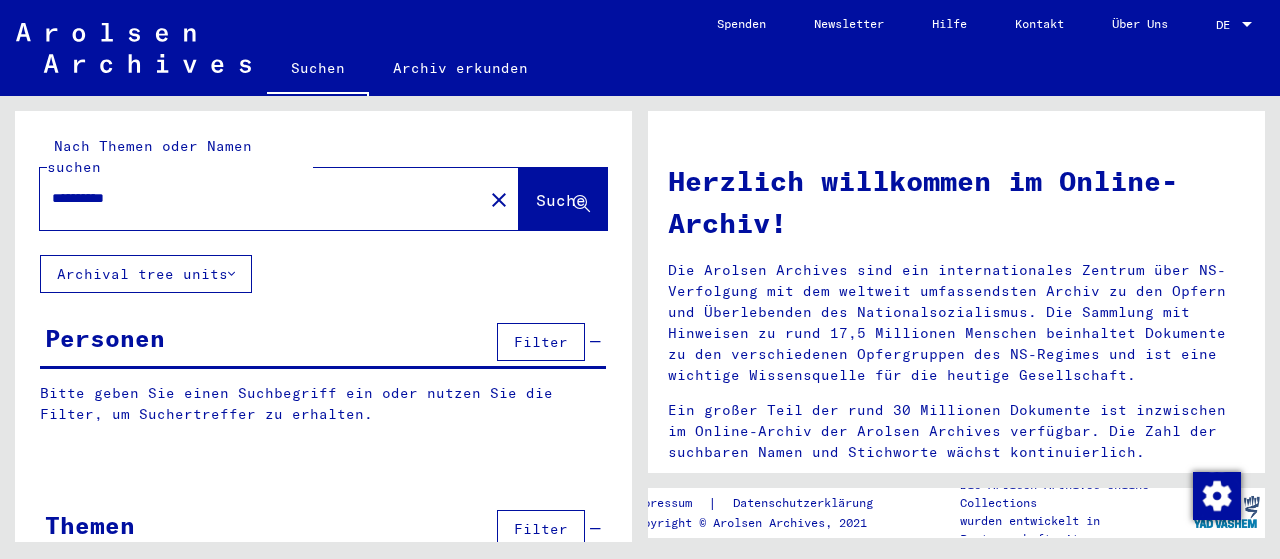 click on "Suche" 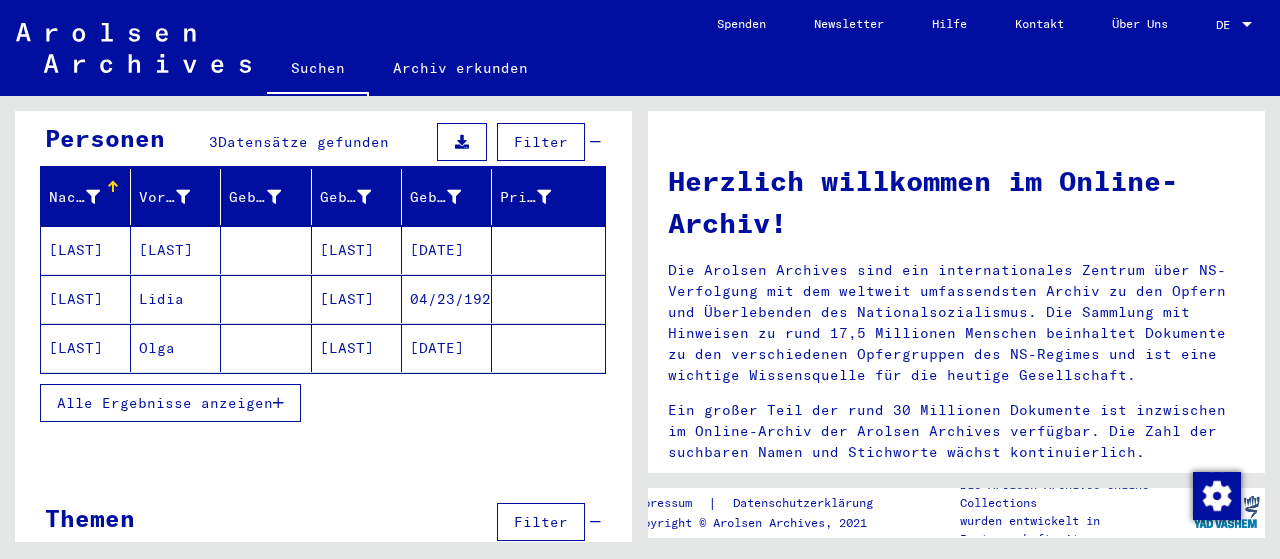 scroll, scrollTop: 100, scrollLeft: 0, axis: vertical 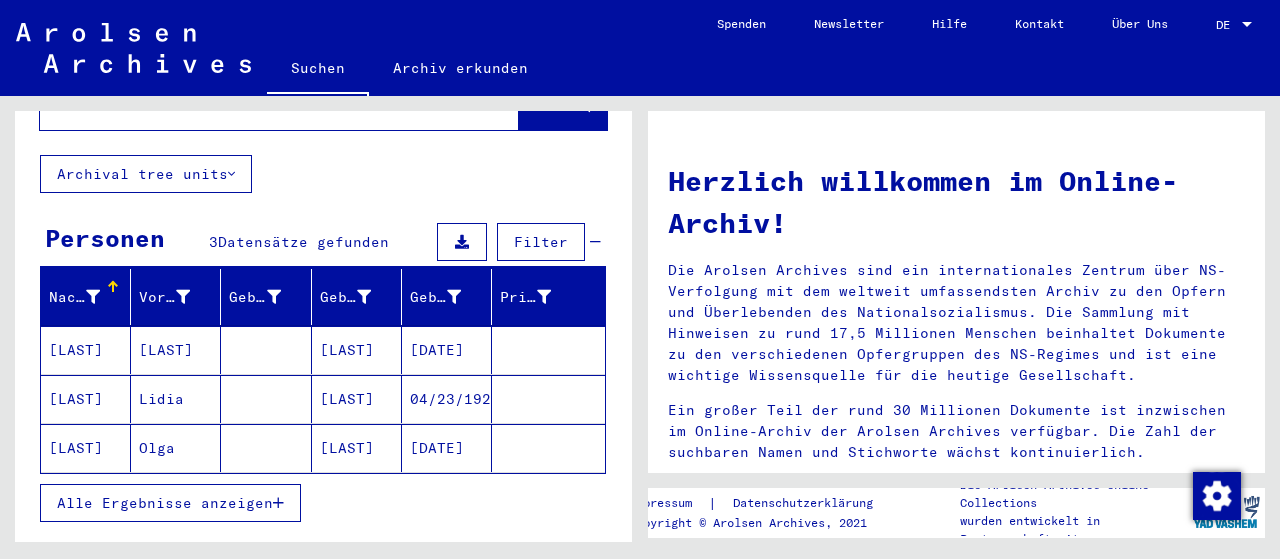 click on "Alle Ergebnisse anzeigen" at bounding box center [165, 503] 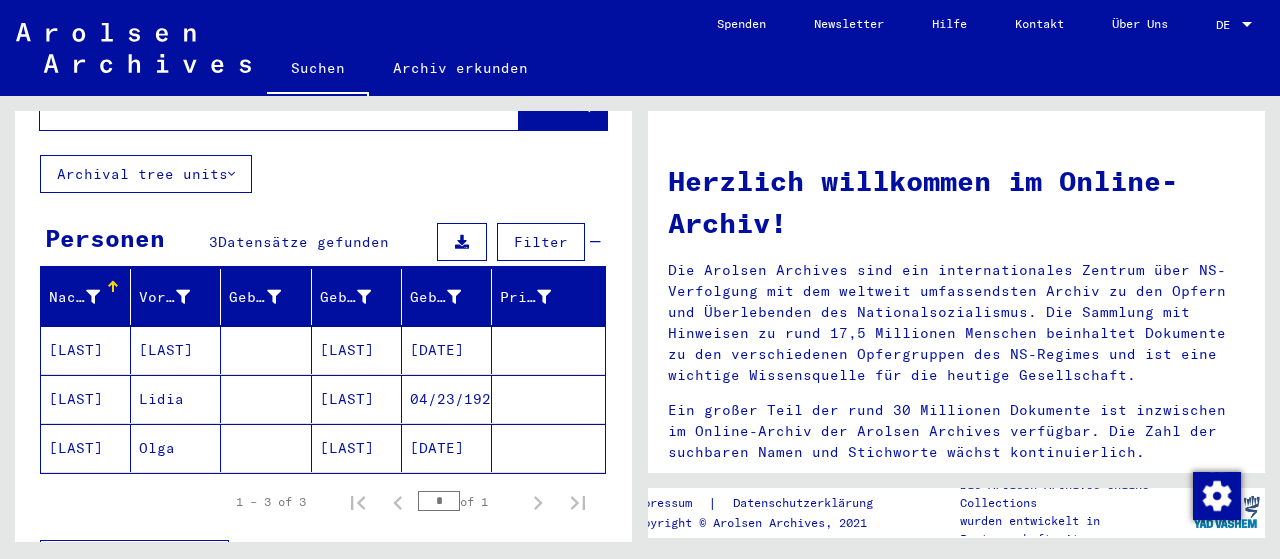 click on "[LAST]" at bounding box center (357, 399) 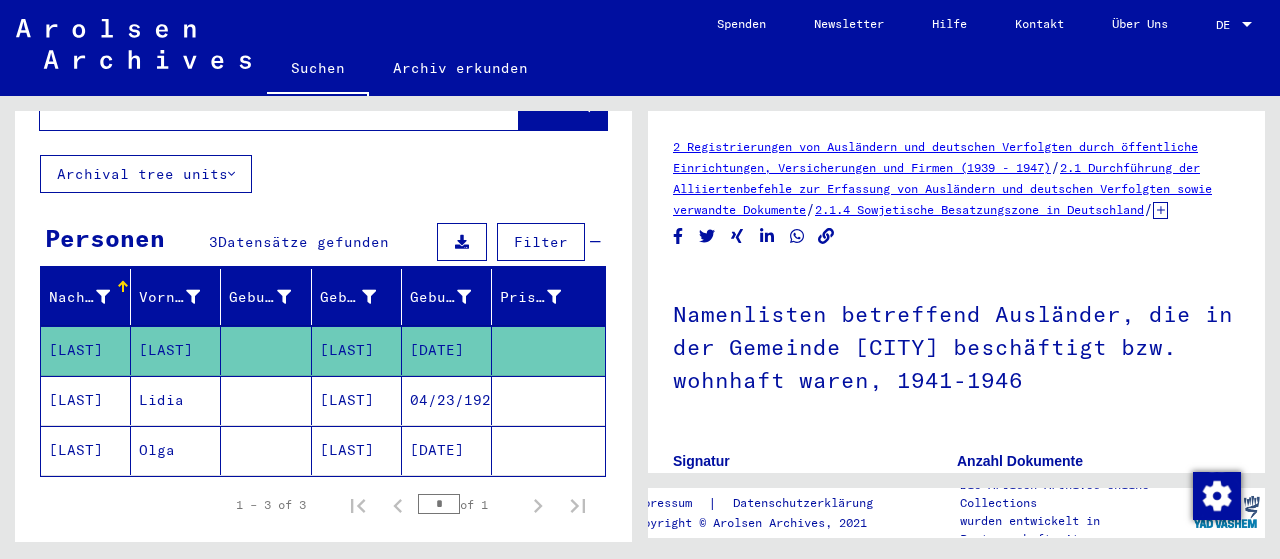 scroll, scrollTop: 0, scrollLeft: 0, axis: both 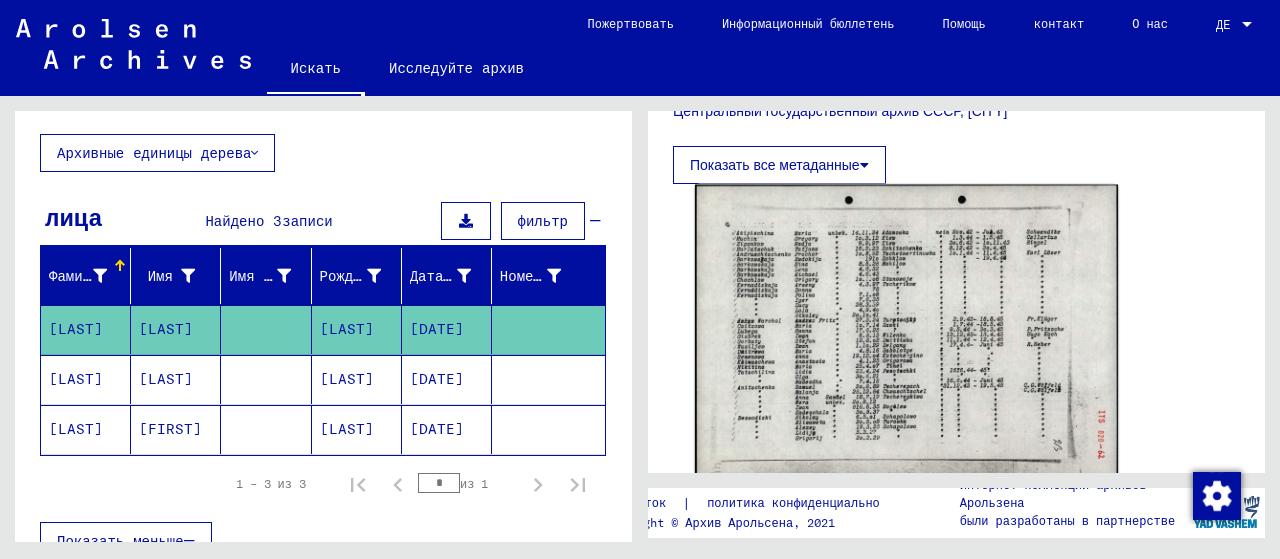 click 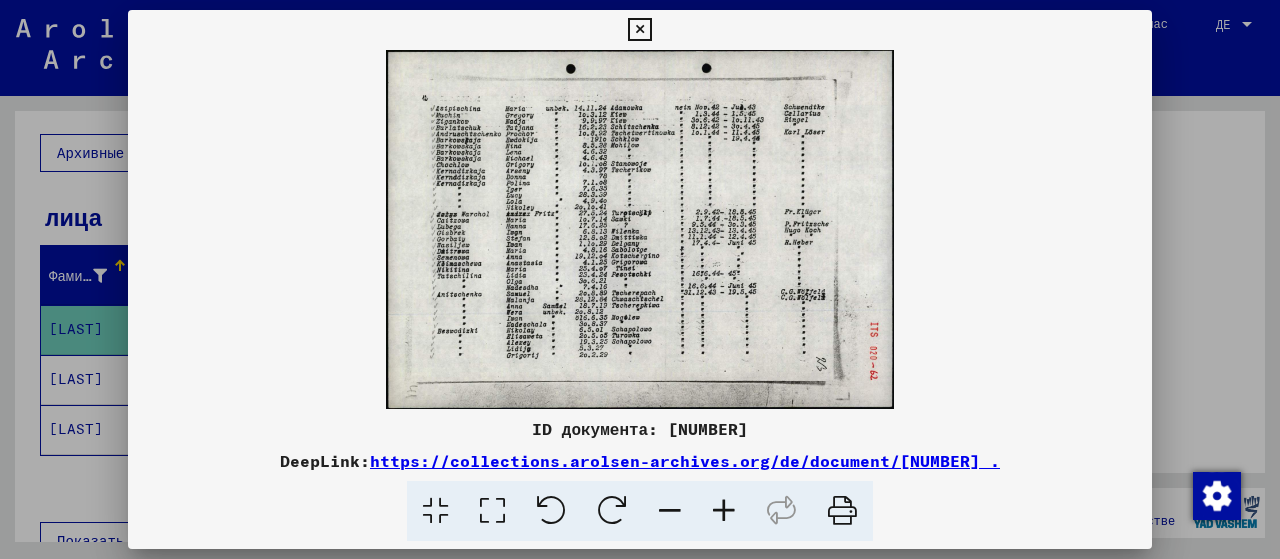 click at bounding box center [640, 279] 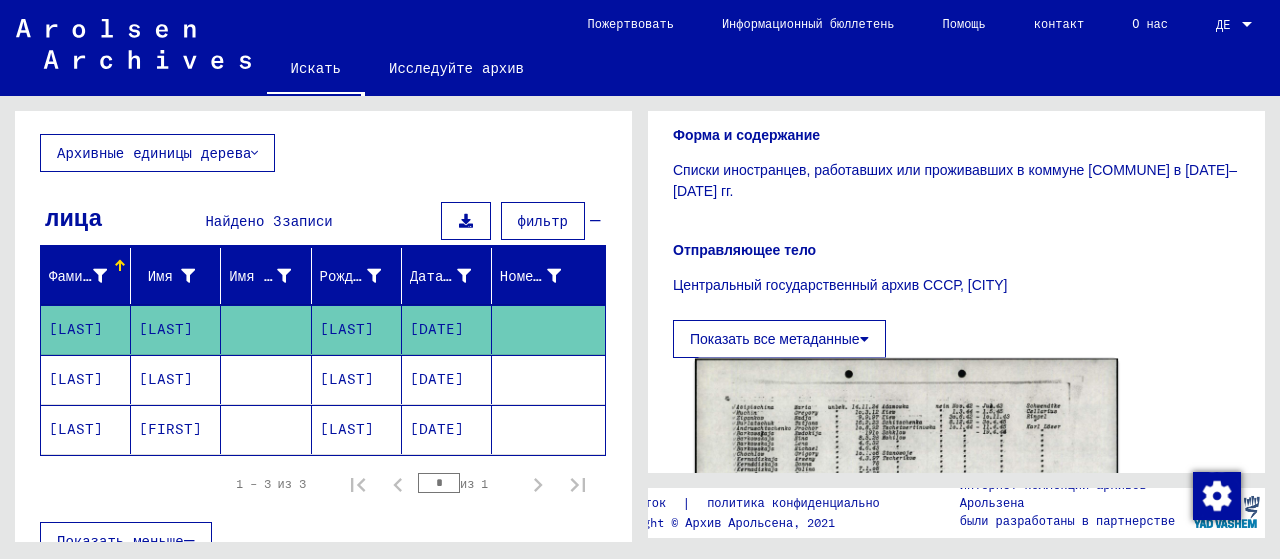scroll, scrollTop: 400, scrollLeft: 0, axis: vertical 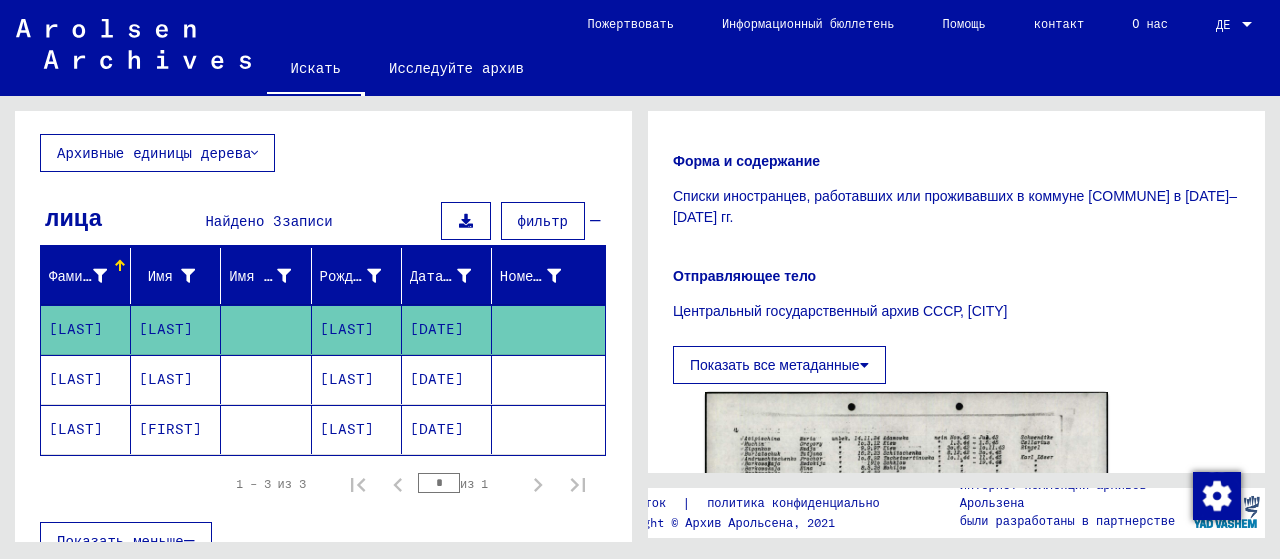 click on "Показать все метаданные" 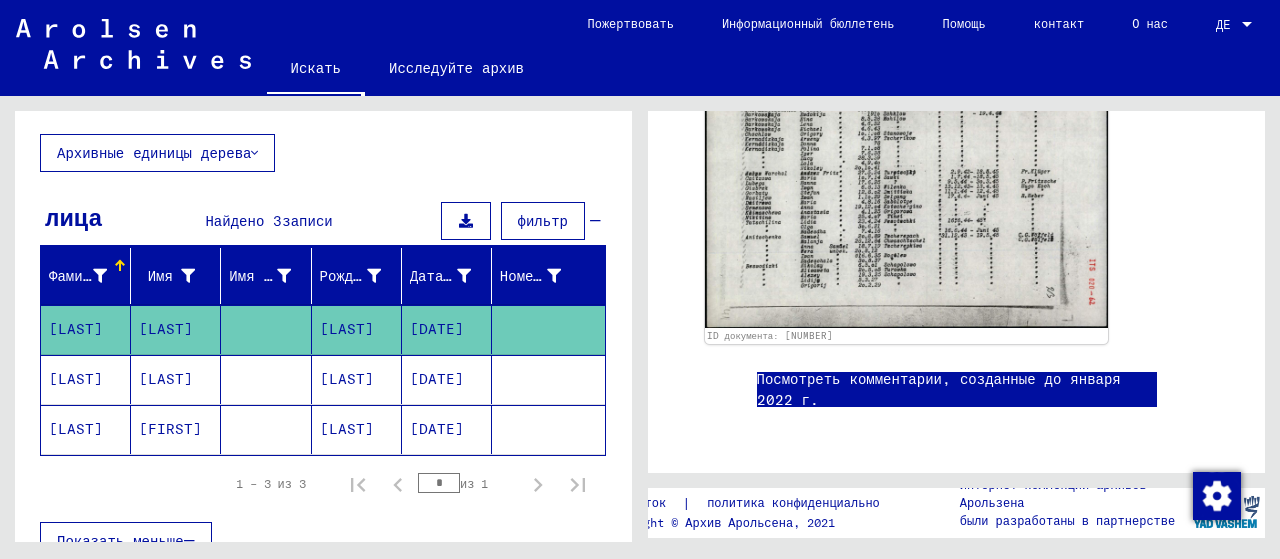 scroll, scrollTop: 1000, scrollLeft: 0, axis: vertical 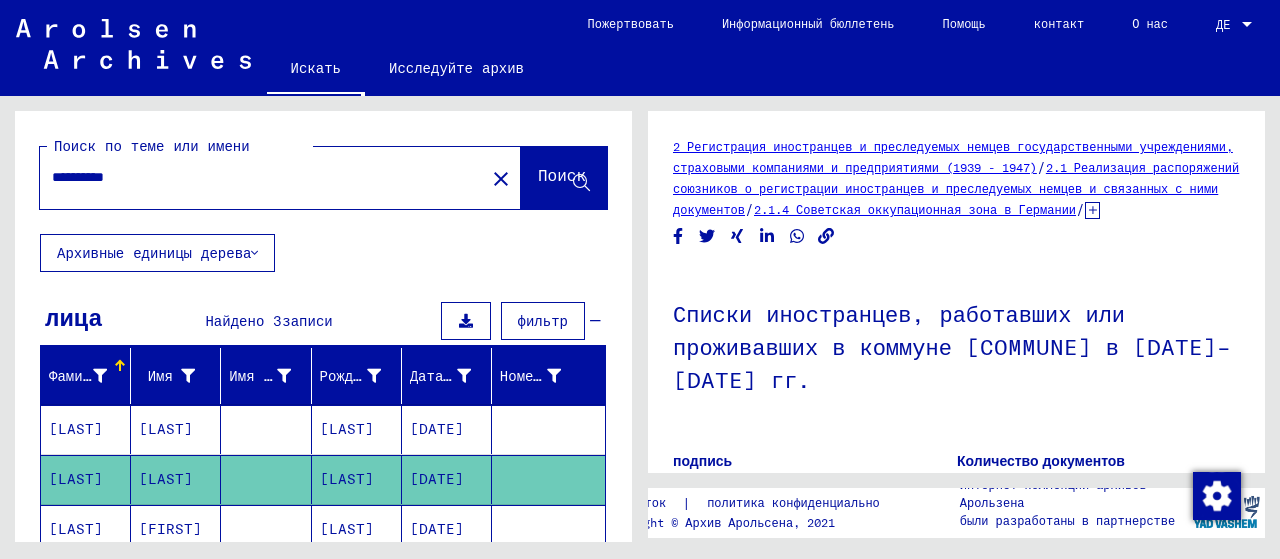 drag, startPoint x: 88, startPoint y: 175, endPoint x: 120, endPoint y: 178, distance: 32.140316 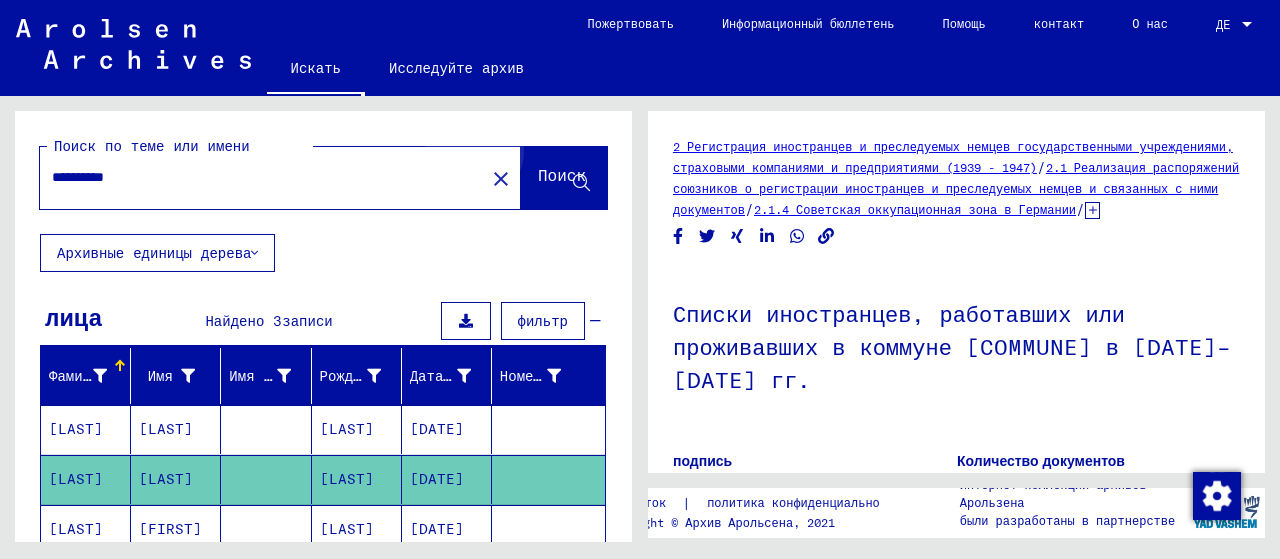 click on "Поиск" 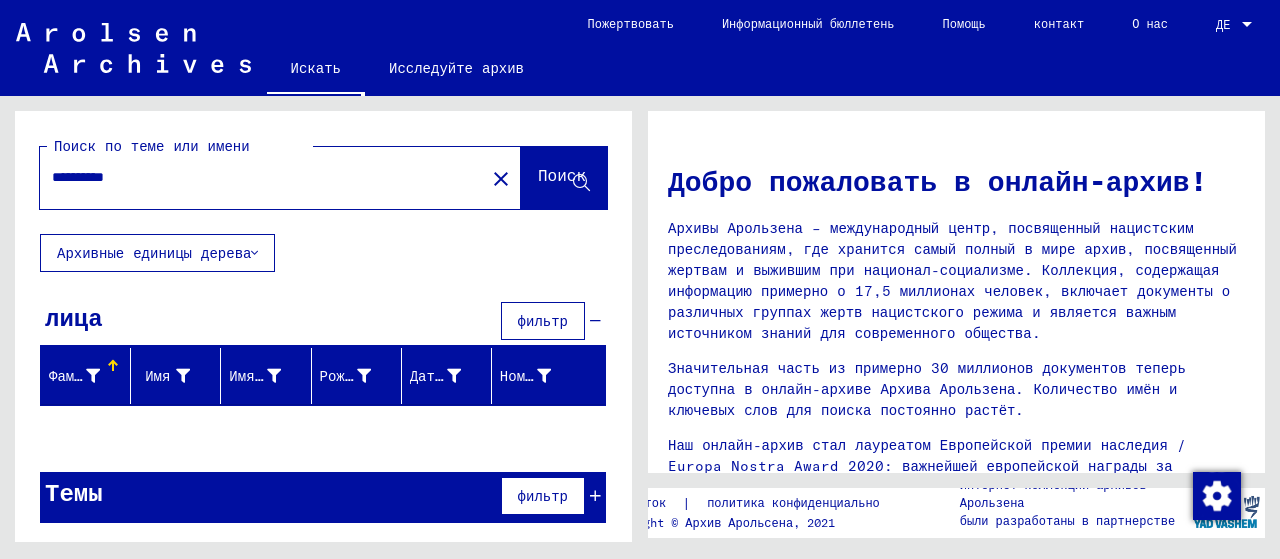 click on "**********" at bounding box center [256, 177] 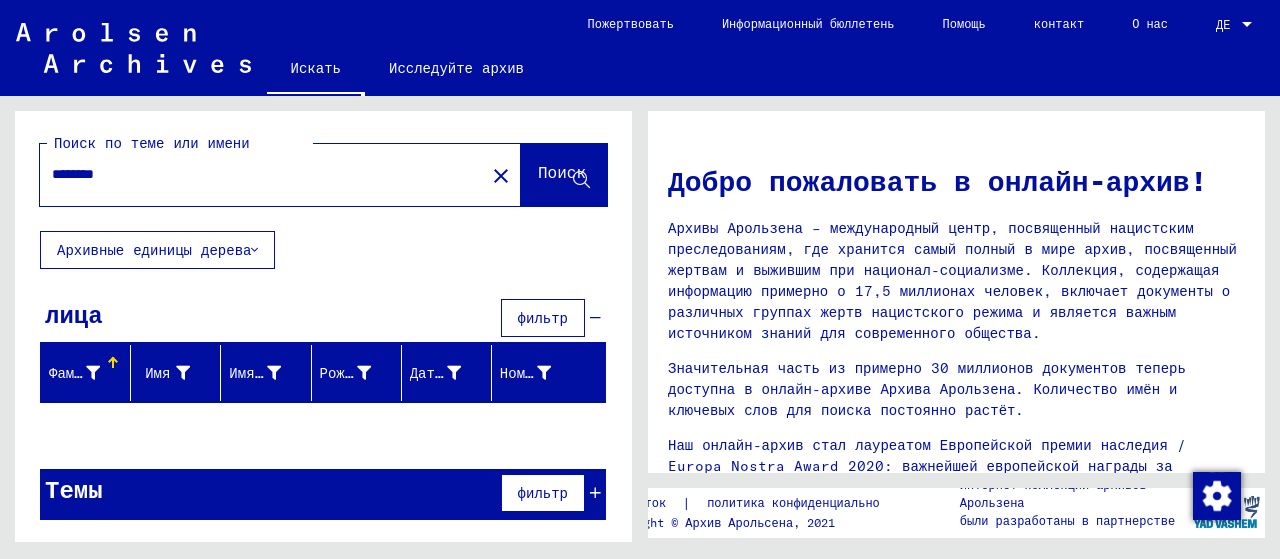 scroll, scrollTop: 0, scrollLeft: 0, axis: both 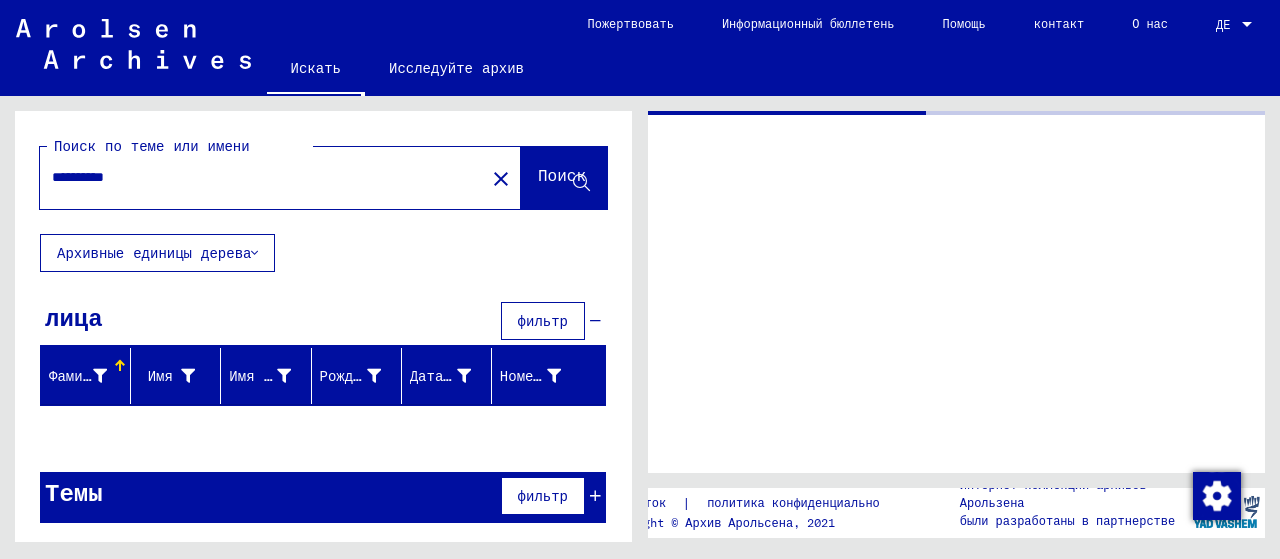 type on "**********" 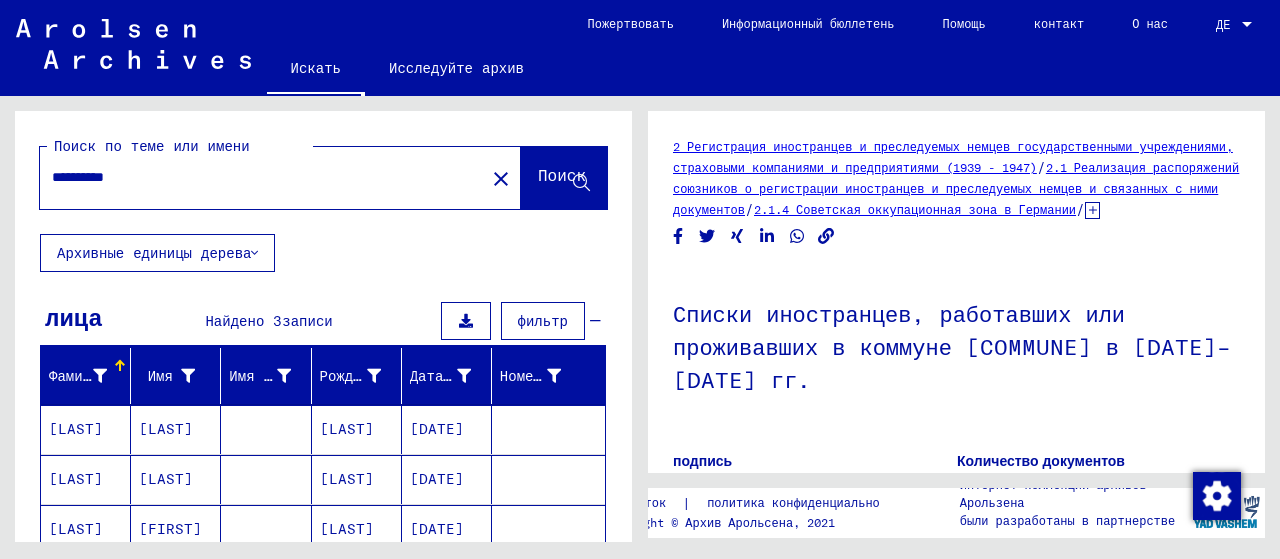 scroll, scrollTop: 0, scrollLeft: 0, axis: both 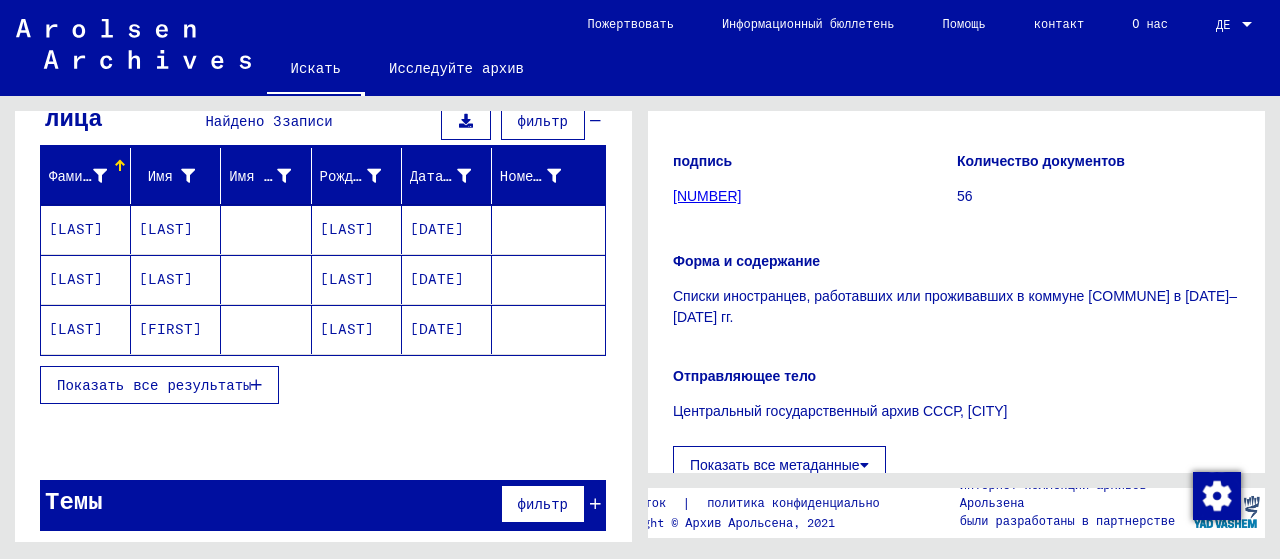 click on "[NUMBER]" 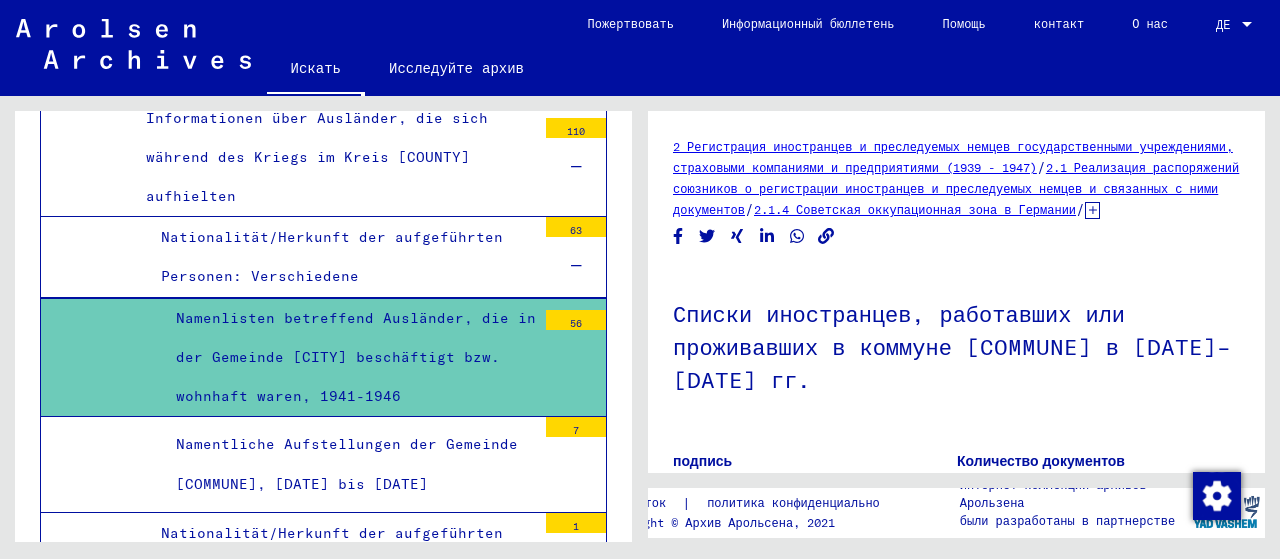 scroll, scrollTop: 4271, scrollLeft: 0, axis: vertical 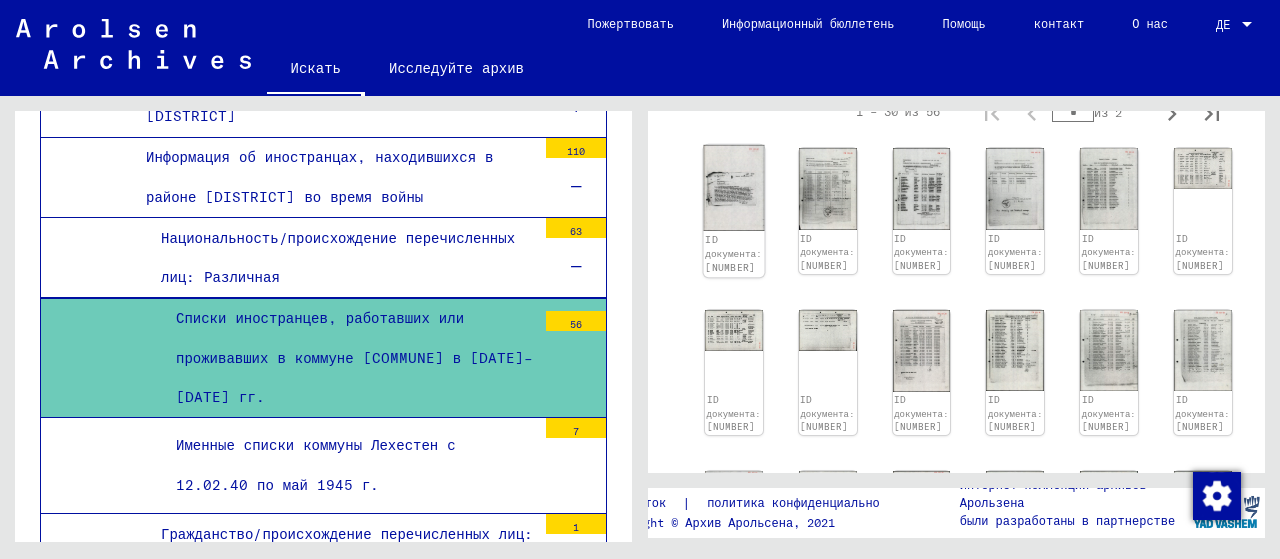 click 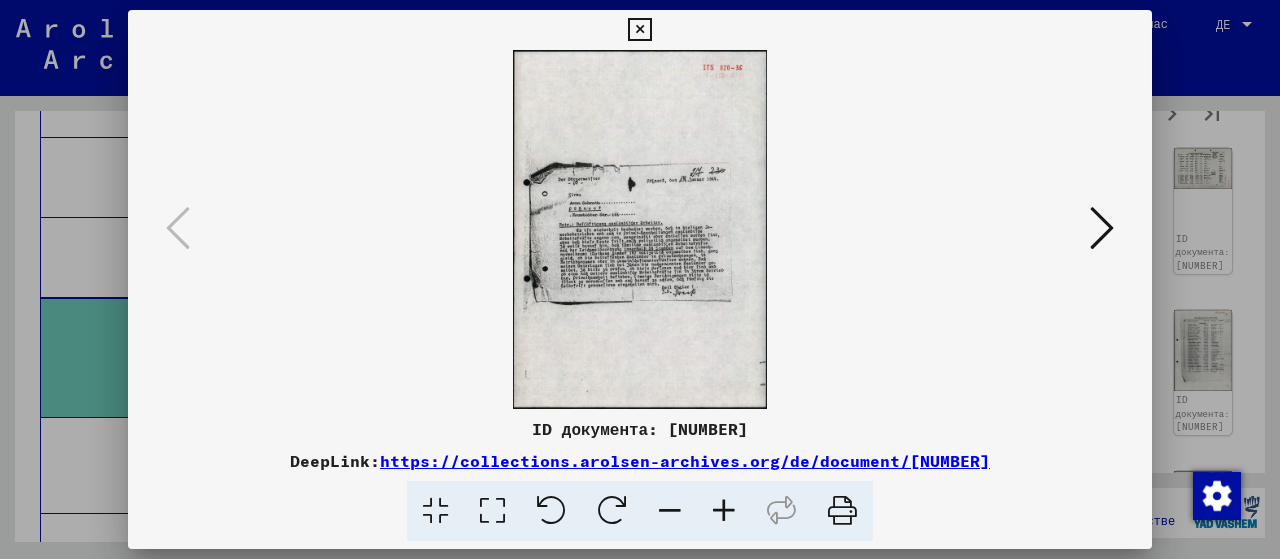 click at bounding box center (492, 511) 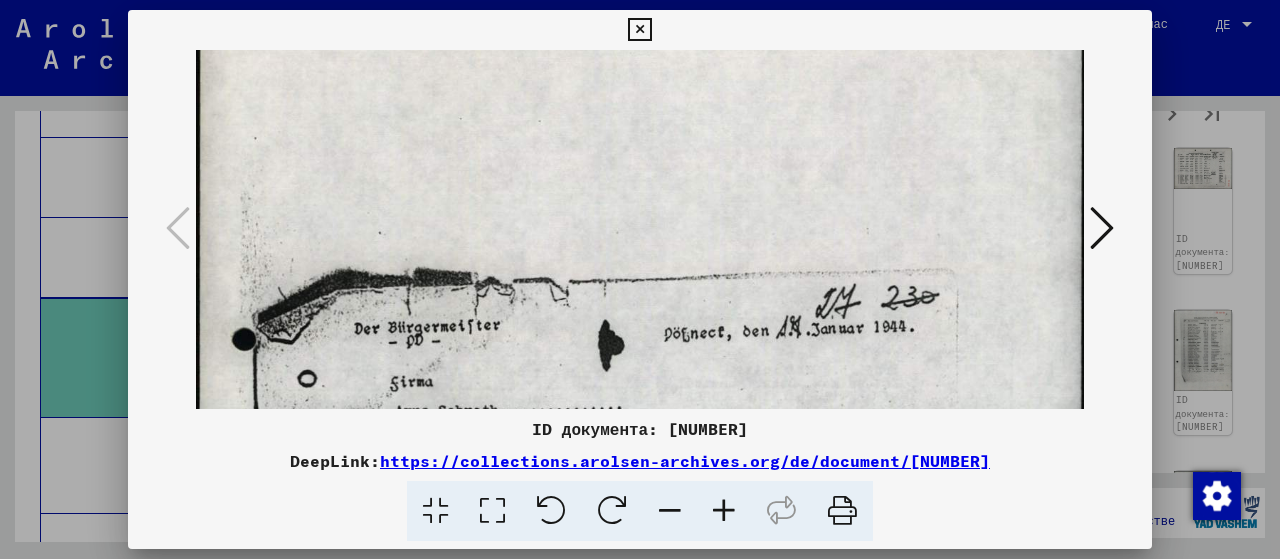 drag, startPoint x: 657, startPoint y: 263, endPoint x: 668, endPoint y: 131, distance: 132.45753 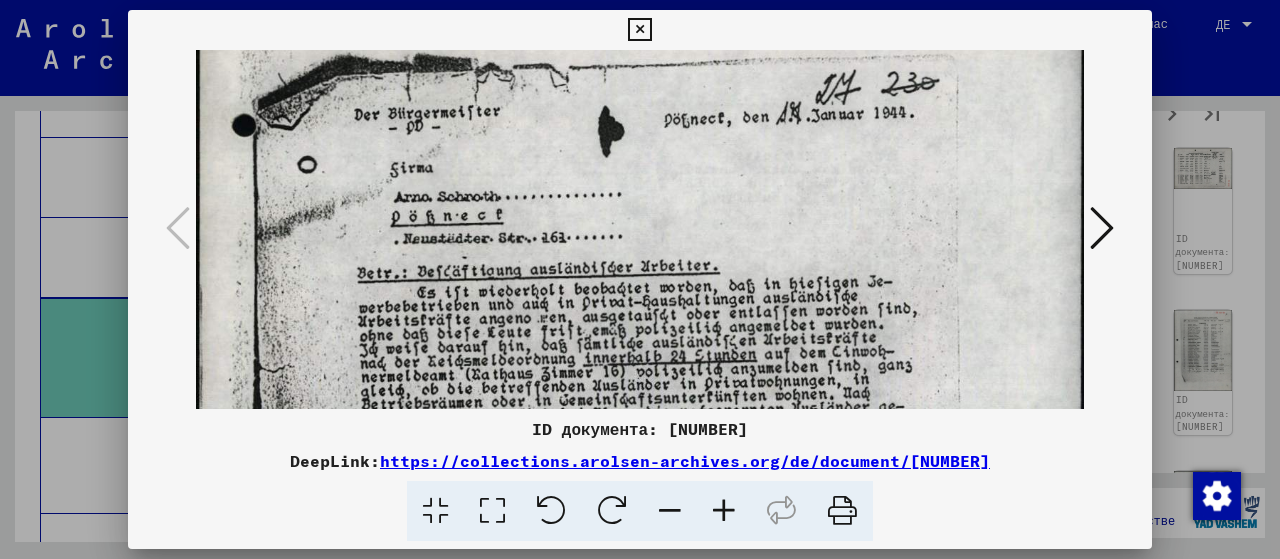 scroll, scrollTop: 412, scrollLeft: 0, axis: vertical 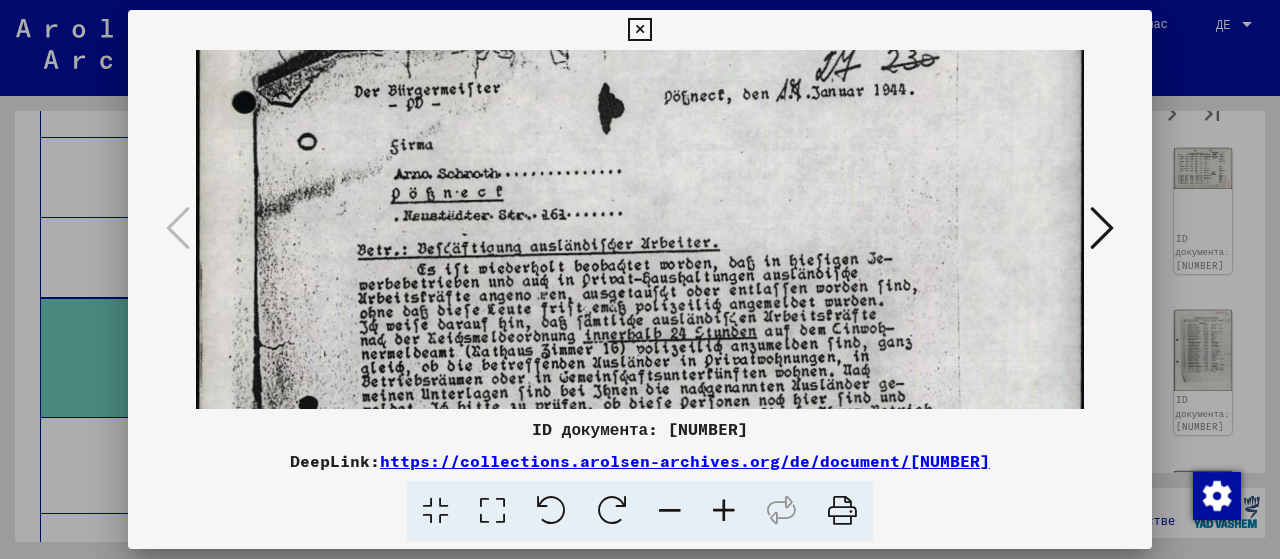 drag, startPoint x: 642, startPoint y: 297, endPoint x: 652, endPoint y: 82, distance: 215.23244 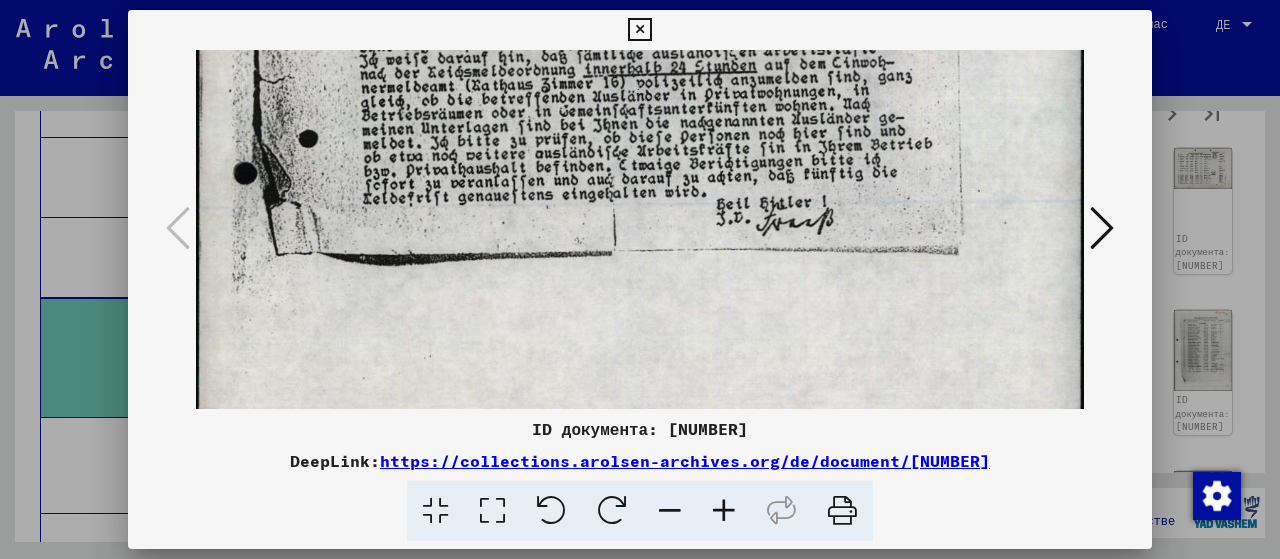 drag, startPoint x: 720, startPoint y: 373, endPoint x: 726, endPoint y: 111, distance: 262.0687 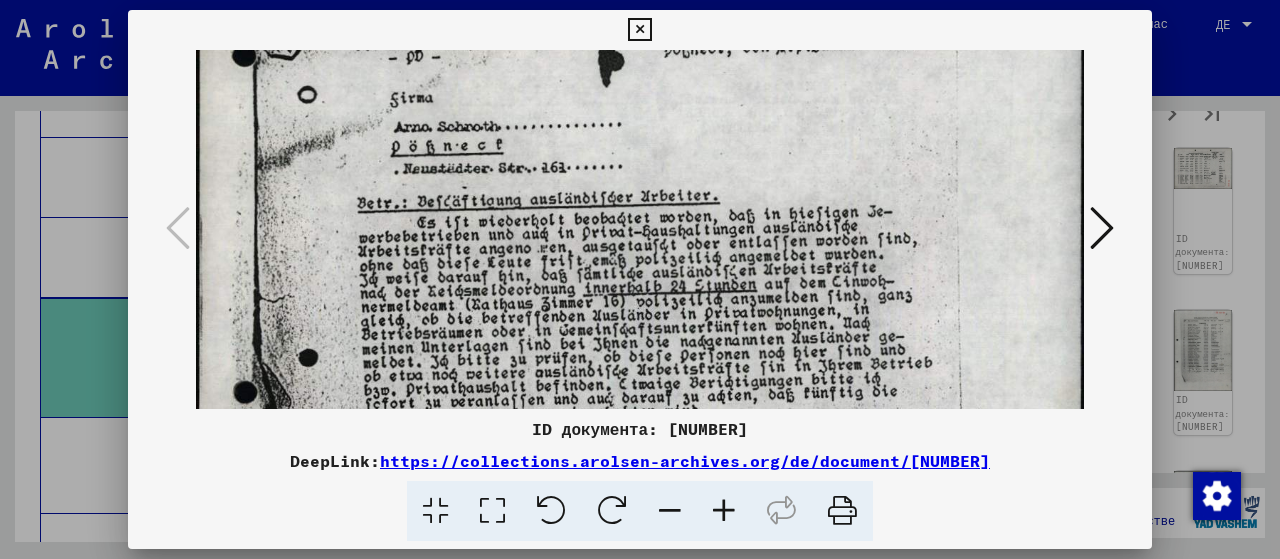 scroll, scrollTop: 452, scrollLeft: 0, axis: vertical 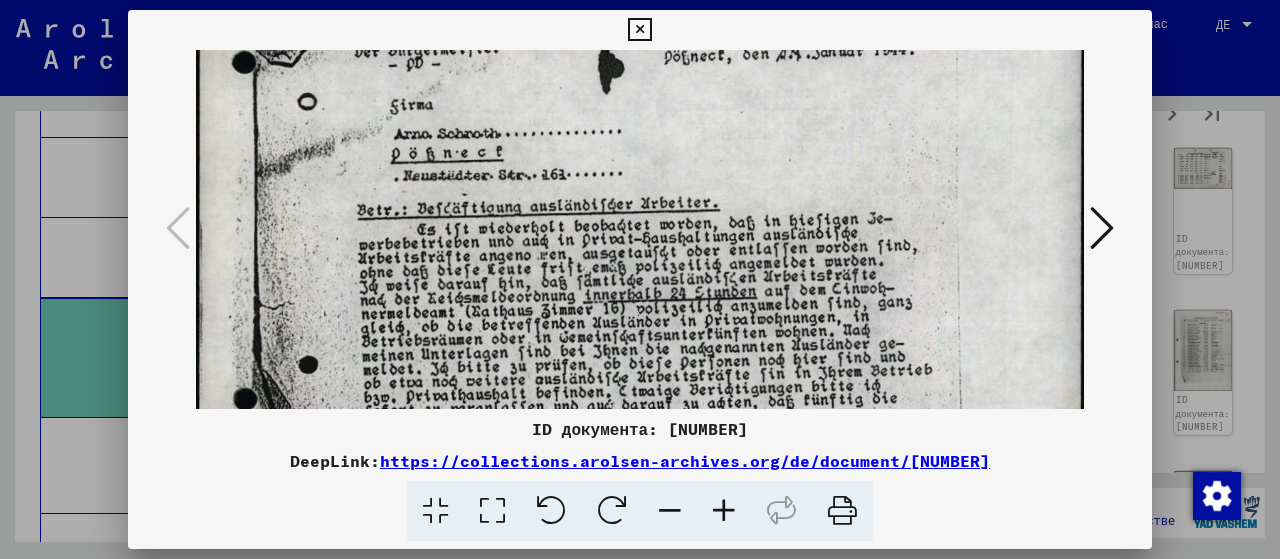 drag, startPoint x: 721, startPoint y: 147, endPoint x: 720, endPoint y: 378, distance: 231.00217 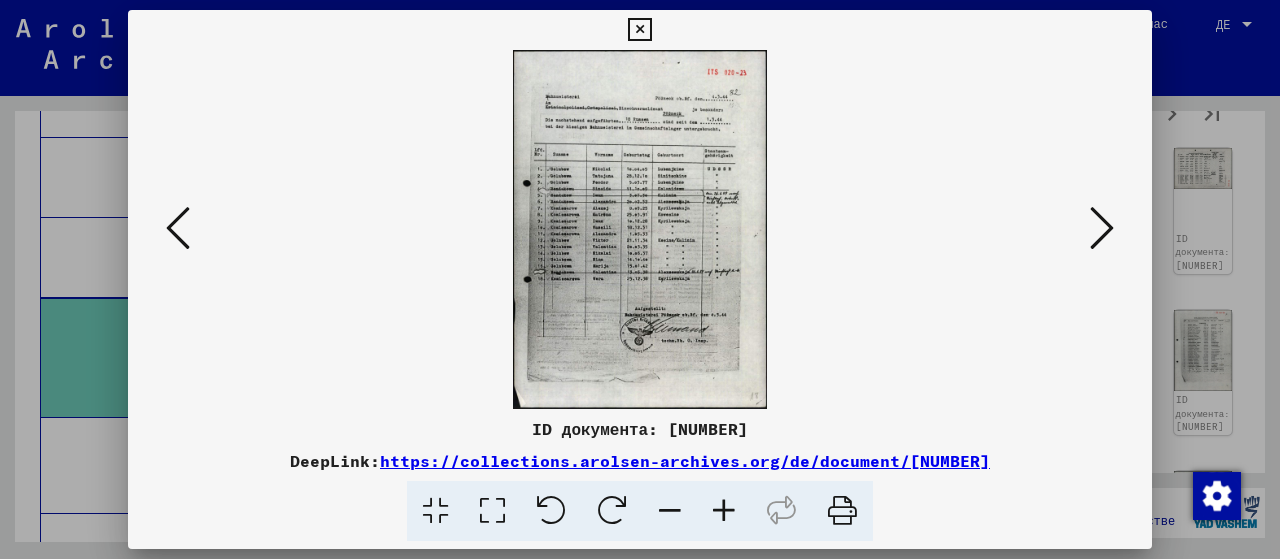 click at bounding box center [492, 511] 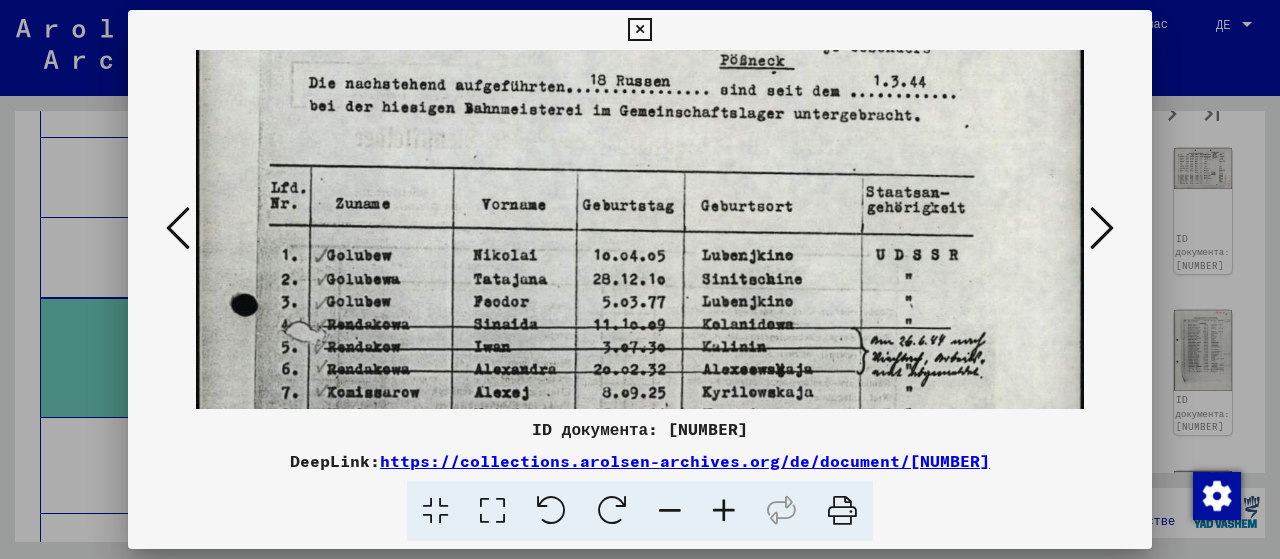 scroll, scrollTop: 214, scrollLeft: 0, axis: vertical 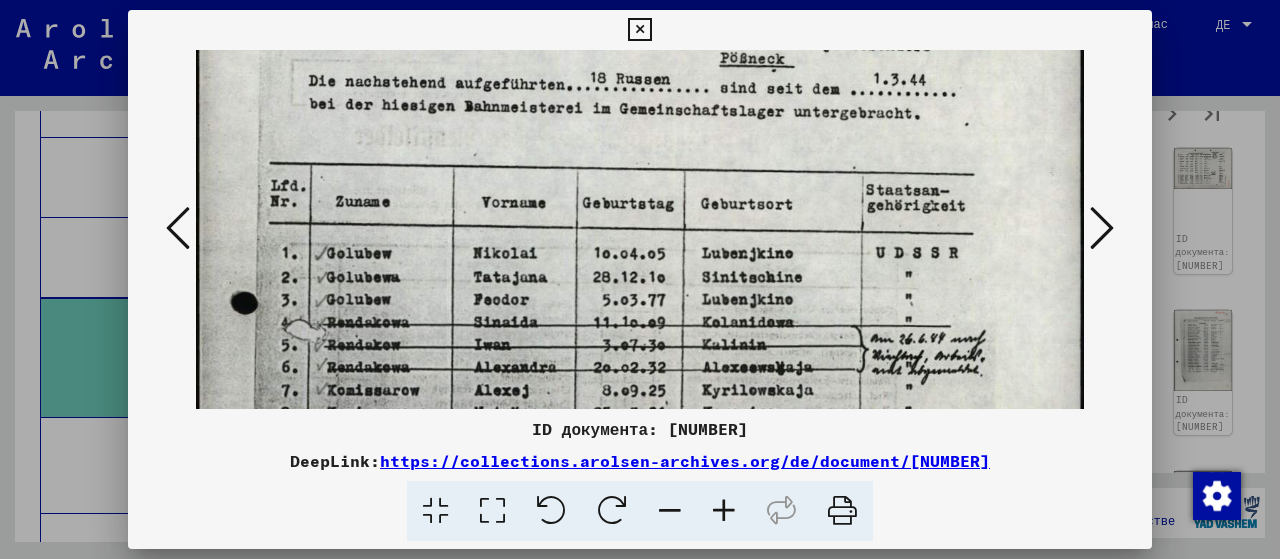 drag, startPoint x: 673, startPoint y: 367, endPoint x: 711, endPoint y: 162, distance: 208.4922 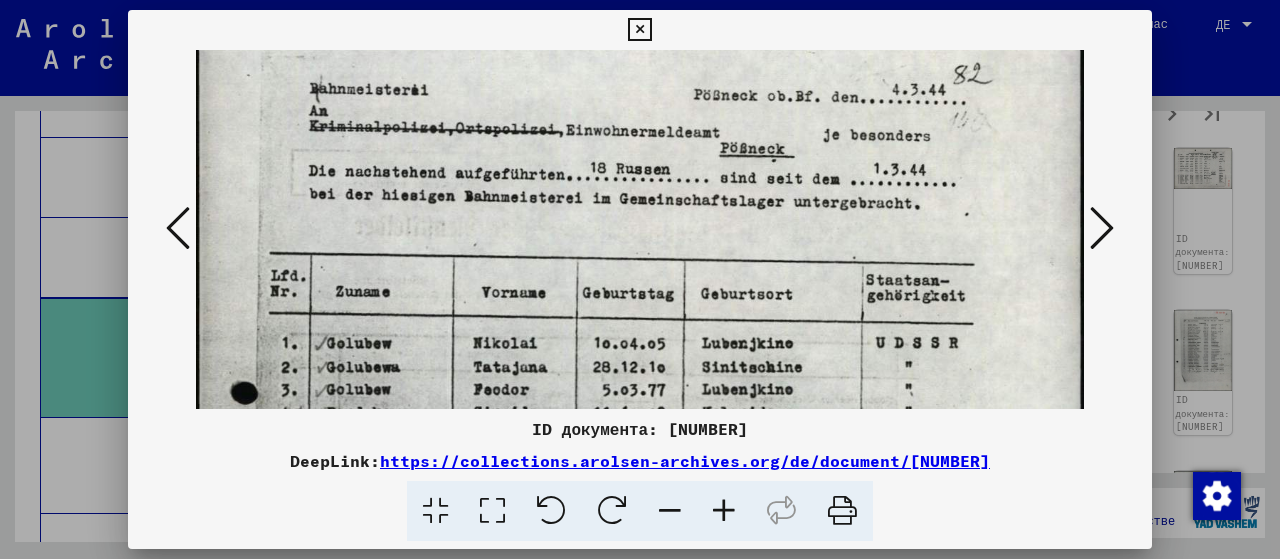 scroll, scrollTop: 122, scrollLeft: 0, axis: vertical 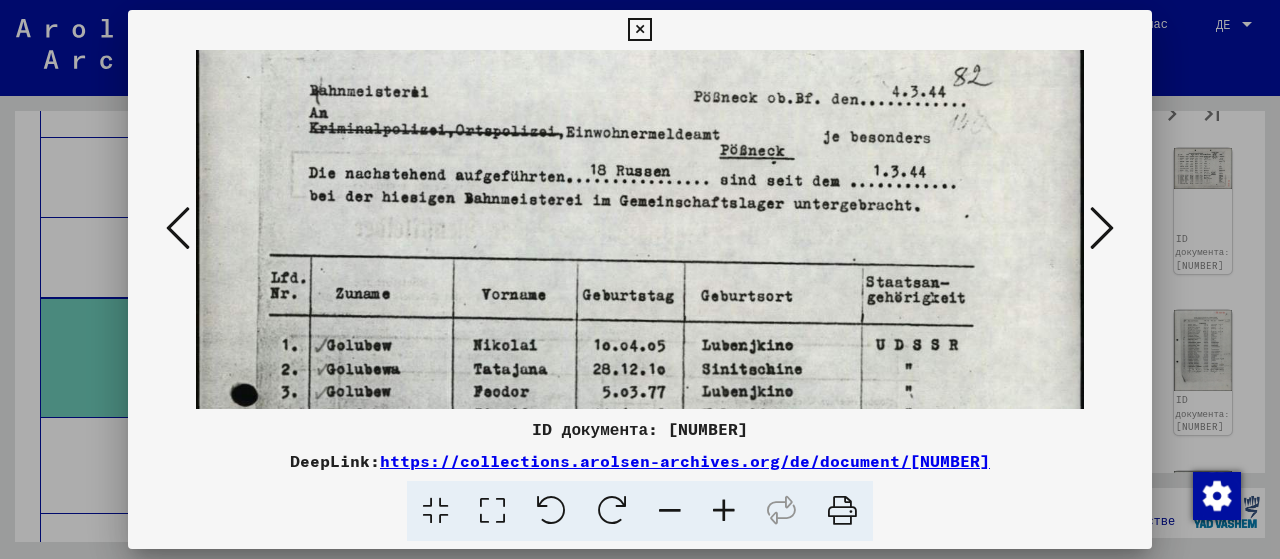 drag, startPoint x: 717, startPoint y: 169, endPoint x: 720, endPoint y: 266, distance: 97.04638 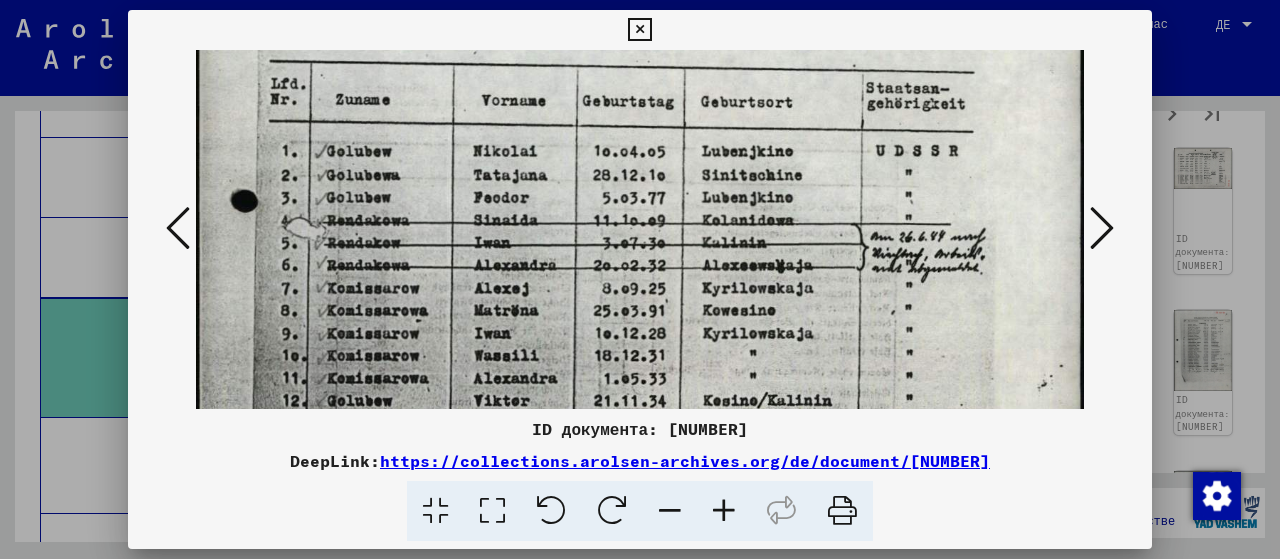 scroll, scrollTop: 322, scrollLeft: 0, axis: vertical 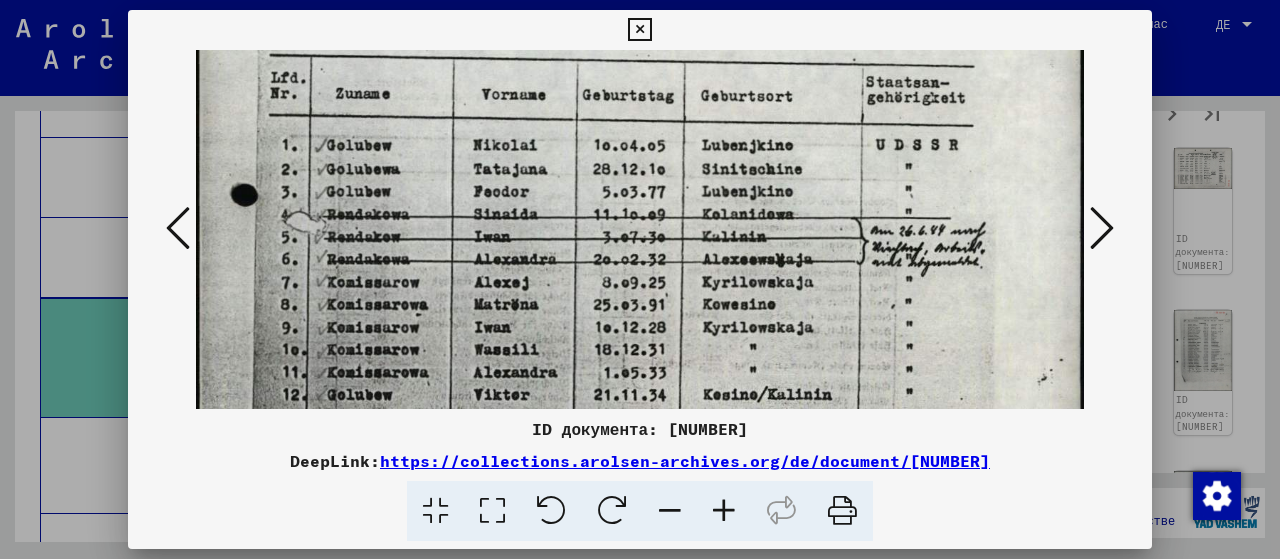 drag, startPoint x: 718, startPoint y: 375, endPoint x: 743, endPoint y: 182, distance: 194.61244 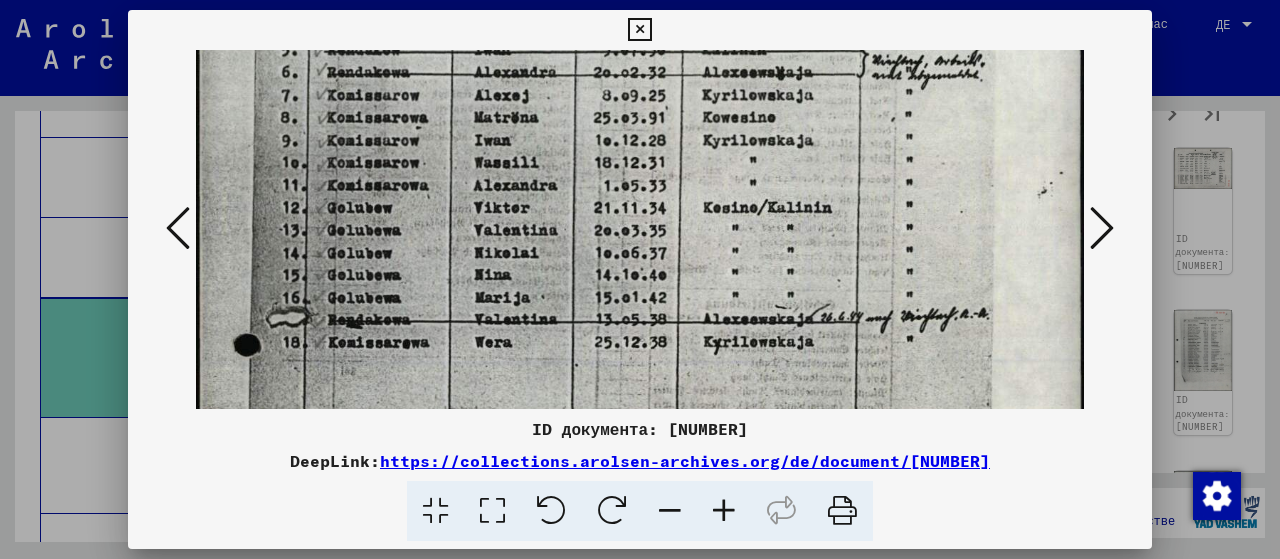 scroll, scrollTop: 508, scrollLeft: 0, axis: vertical 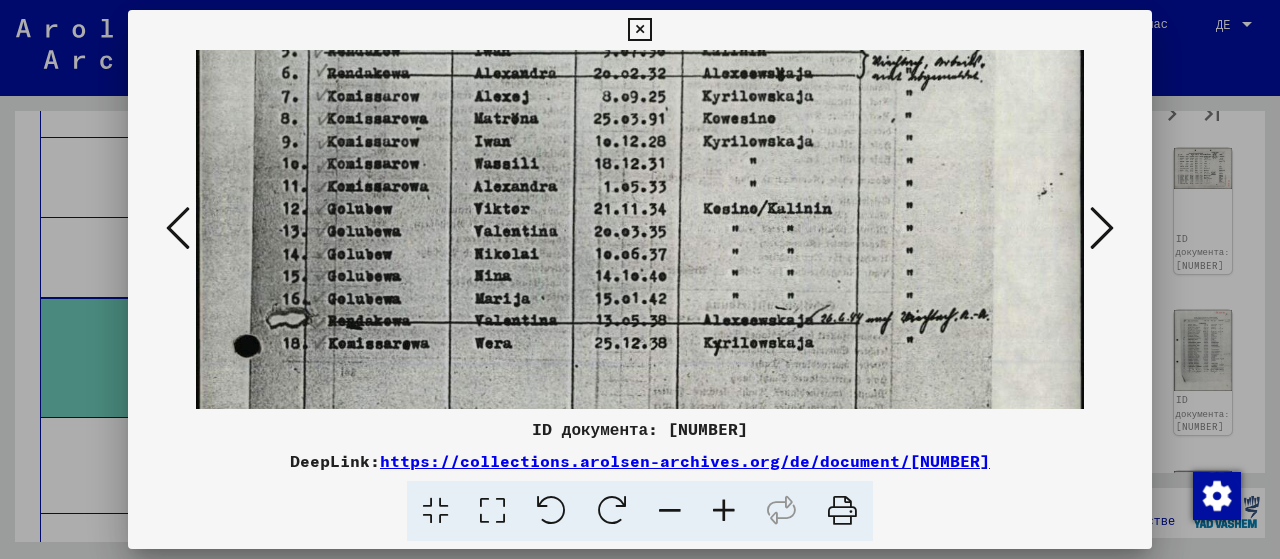 drag, startPoint x: 700, startPoint y: 395, endPoint x: 800, endPoint y: 299, distance: 138.62178 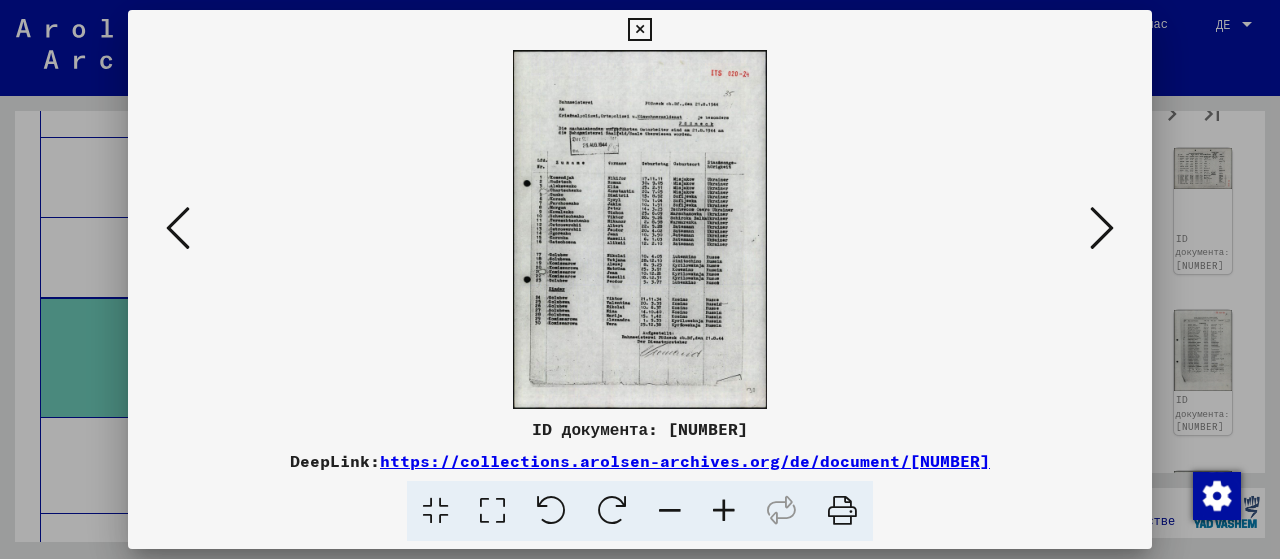 click at bounding box center [492, 511] 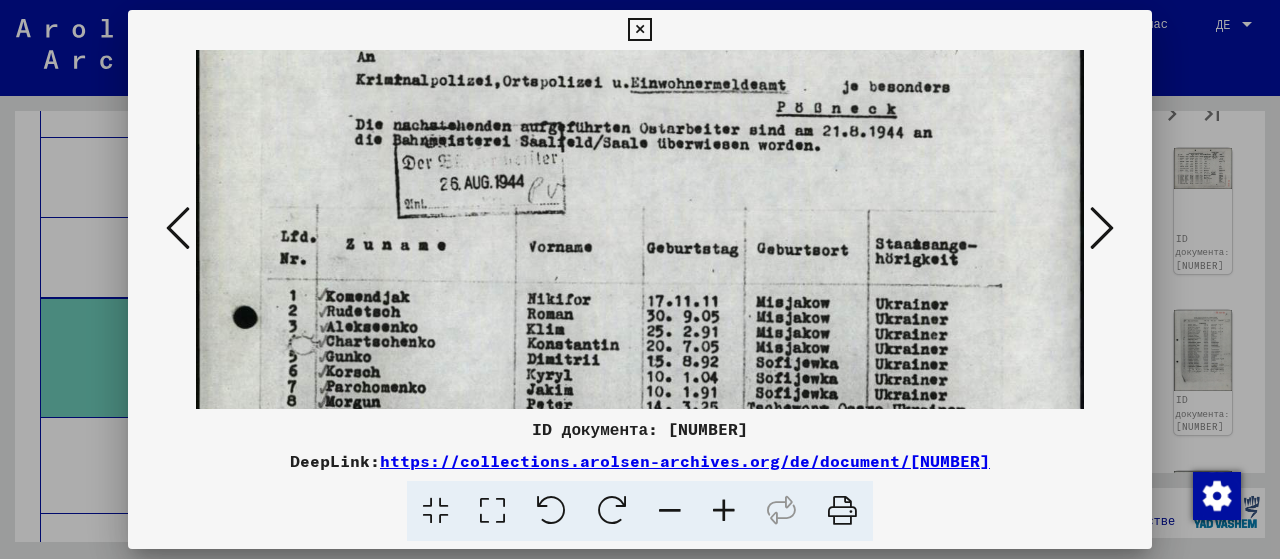 scroll, scrollTop: 201, scrollLeft: 0, axis: vertical 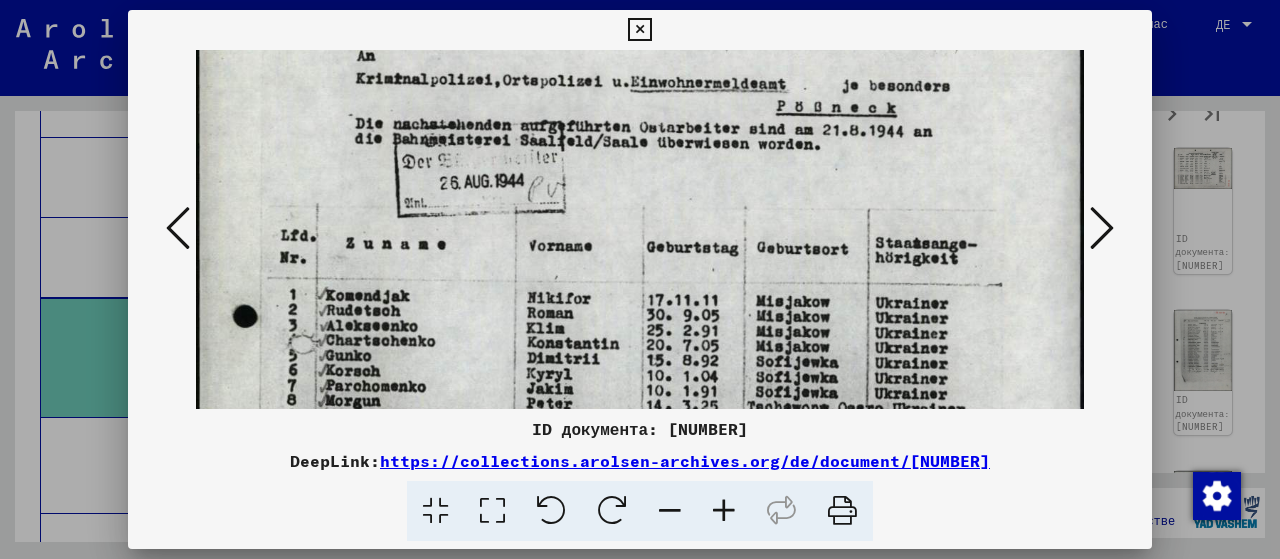 drag, startPoint x: 764, startPoint y: 350, endPoint x: 797, endPoint y: 153, distance: 199.74484 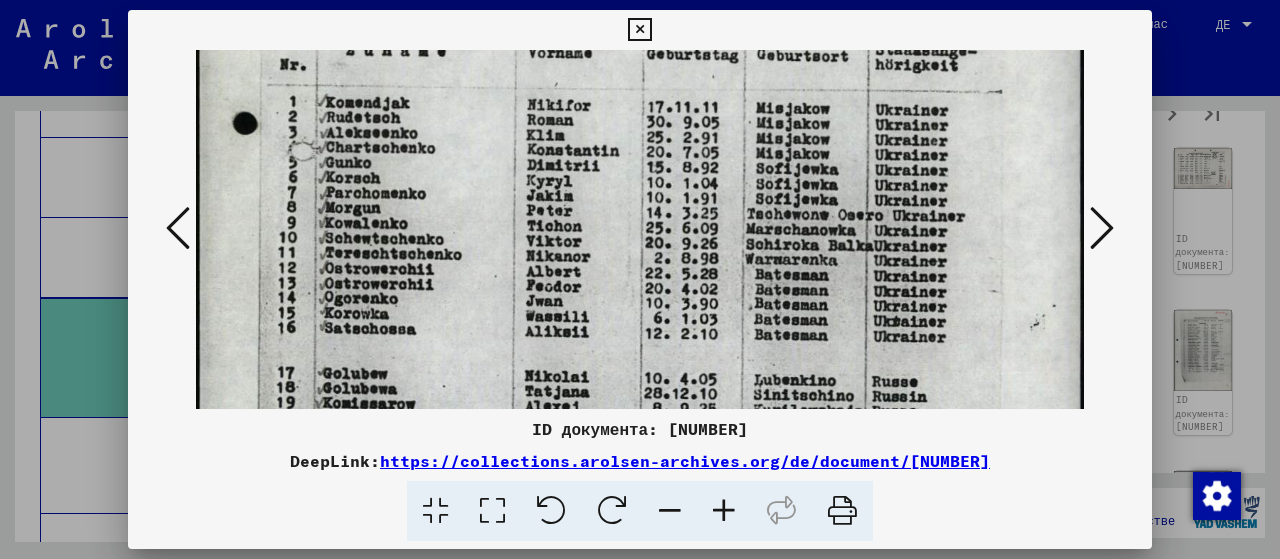 scroll, scrollTop: 395, scrollLeft: 0, axis: vertical 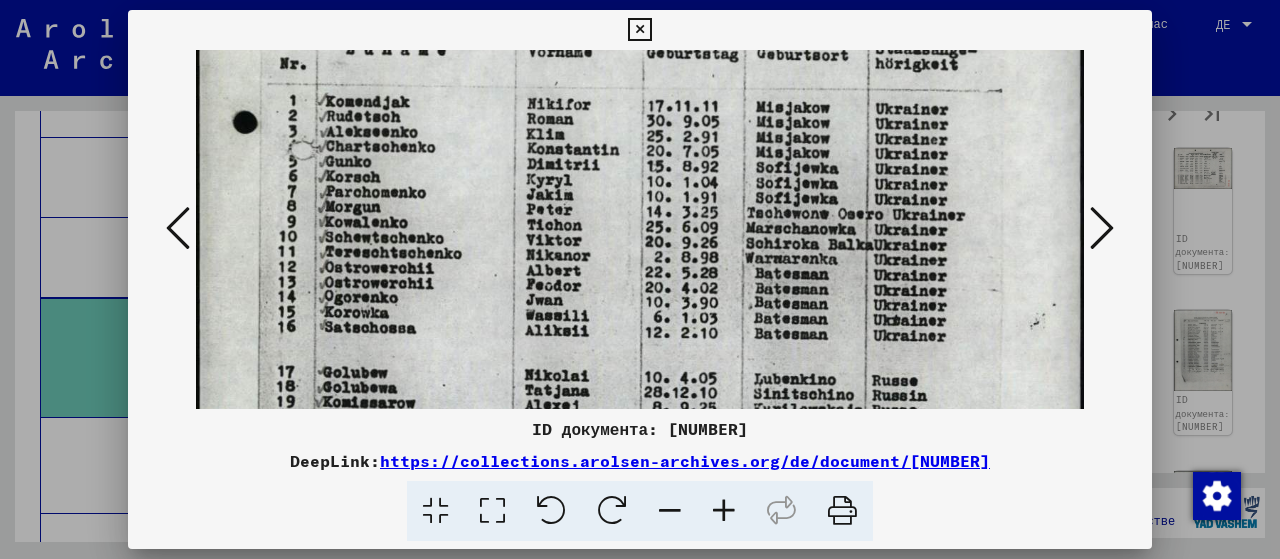 drag, startPoint x: 640, startPoint y: 343, endPoint x: 654, endPoint y: 153, distance: 190.51509 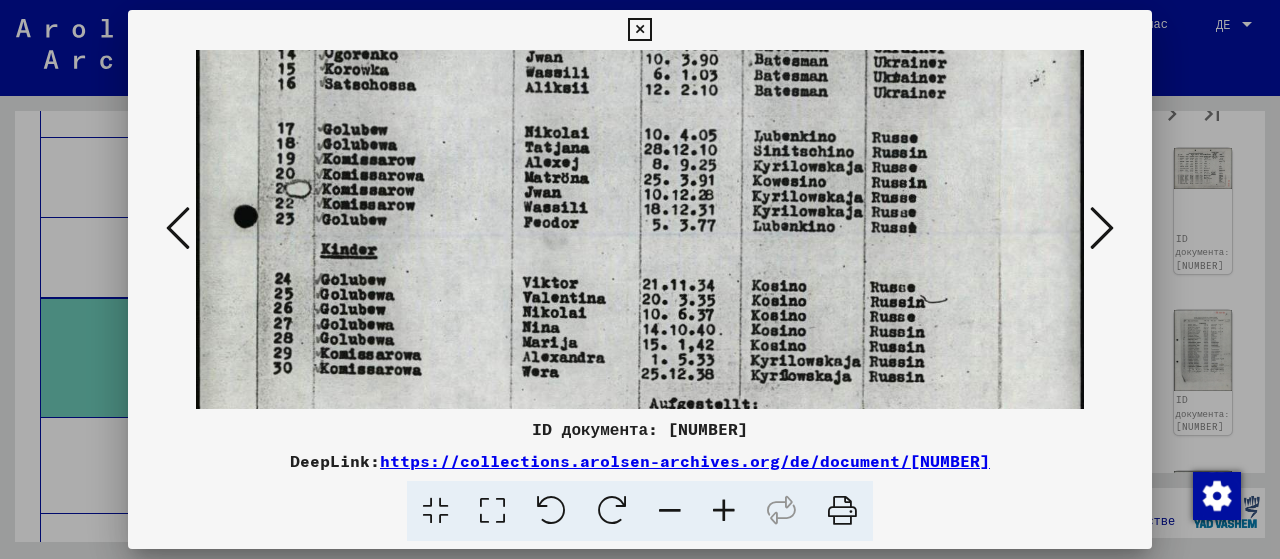 scroll, scrollTop: 644, scrollLeft: 0, axis: vertical 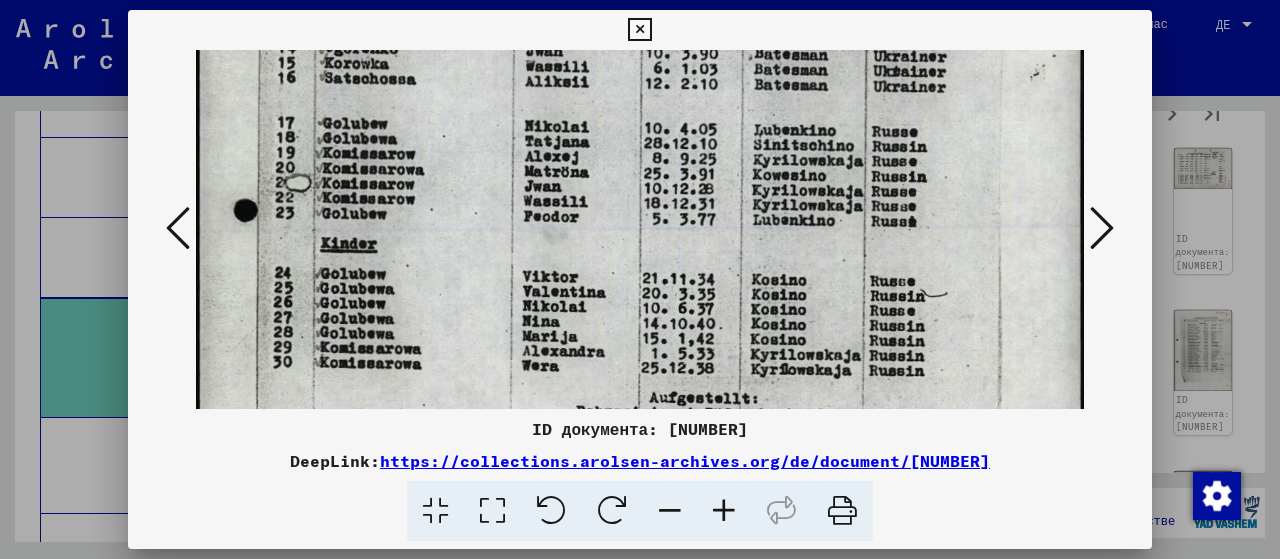 drag, startPoint x: 395, startPoint y: 373, endPoint x: 462, endPoint y: 130, distance: 252.06744 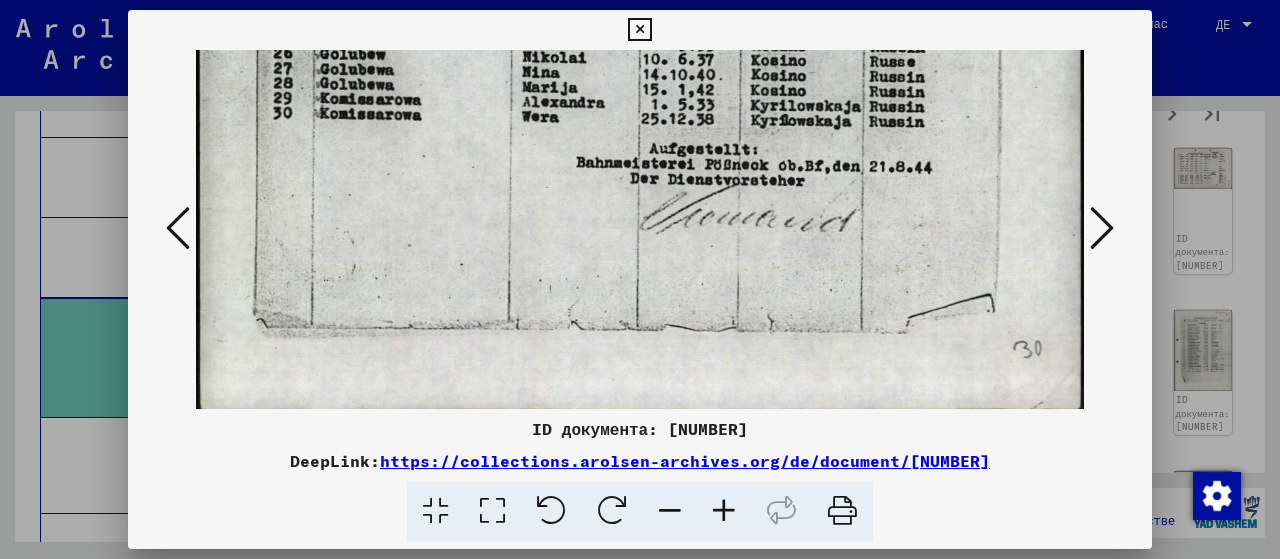 scroll, scrollTop: 898, scrollLeft: 0, axis: vertical 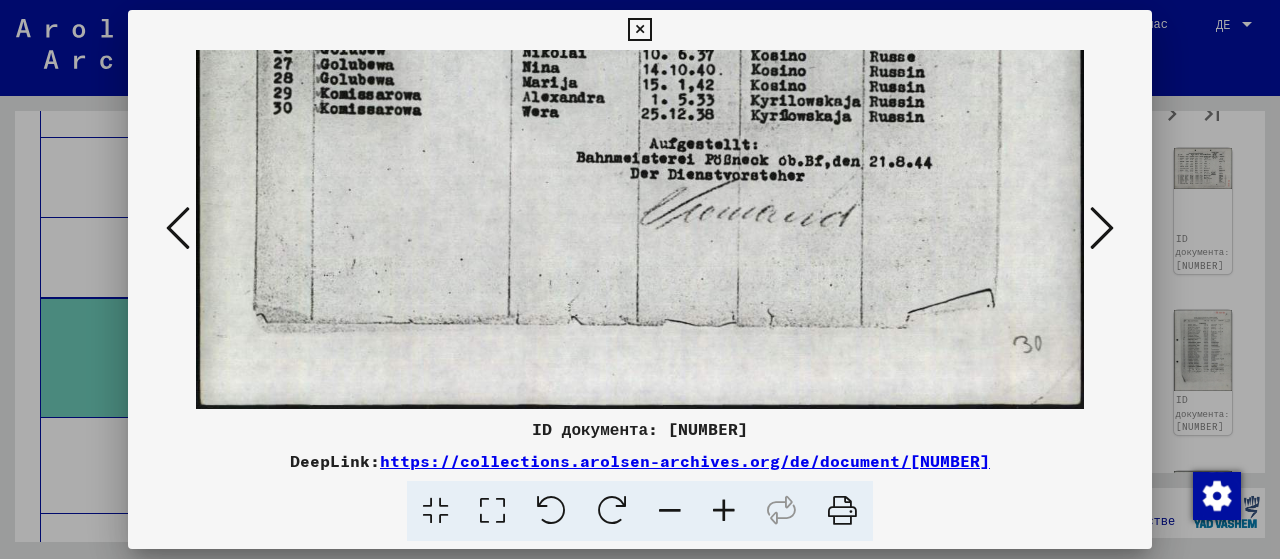 drag, startPoint x: 460, startPoint y: 363, endPoint x: 468, endPoint y: 109, distance: 254.12595 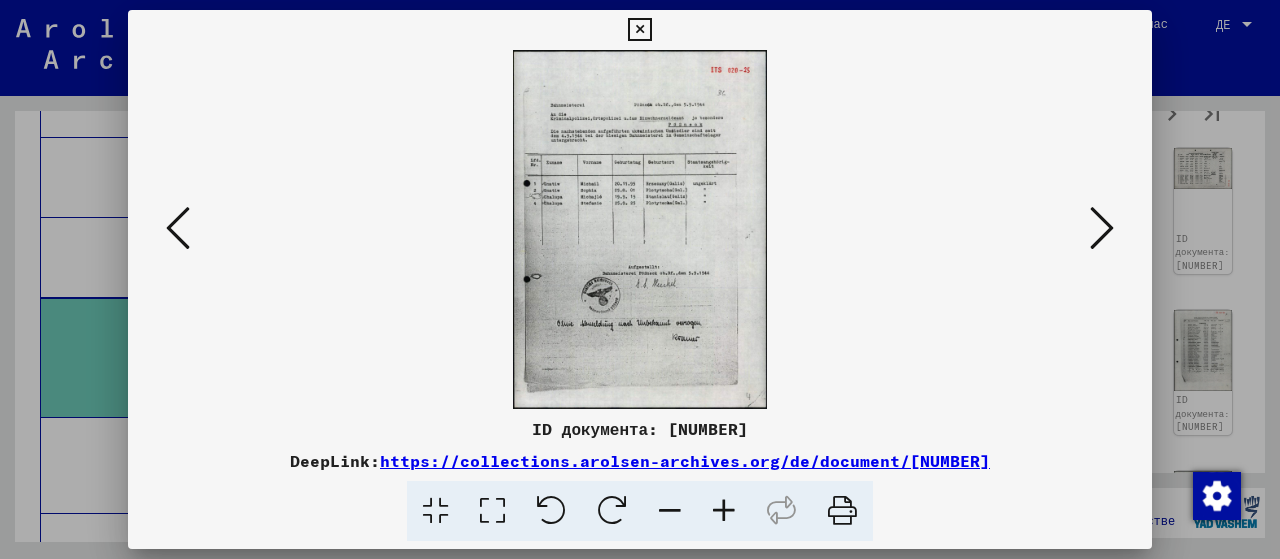 scroll, scrollTop: 0, scrollLeft: 0, axis: both 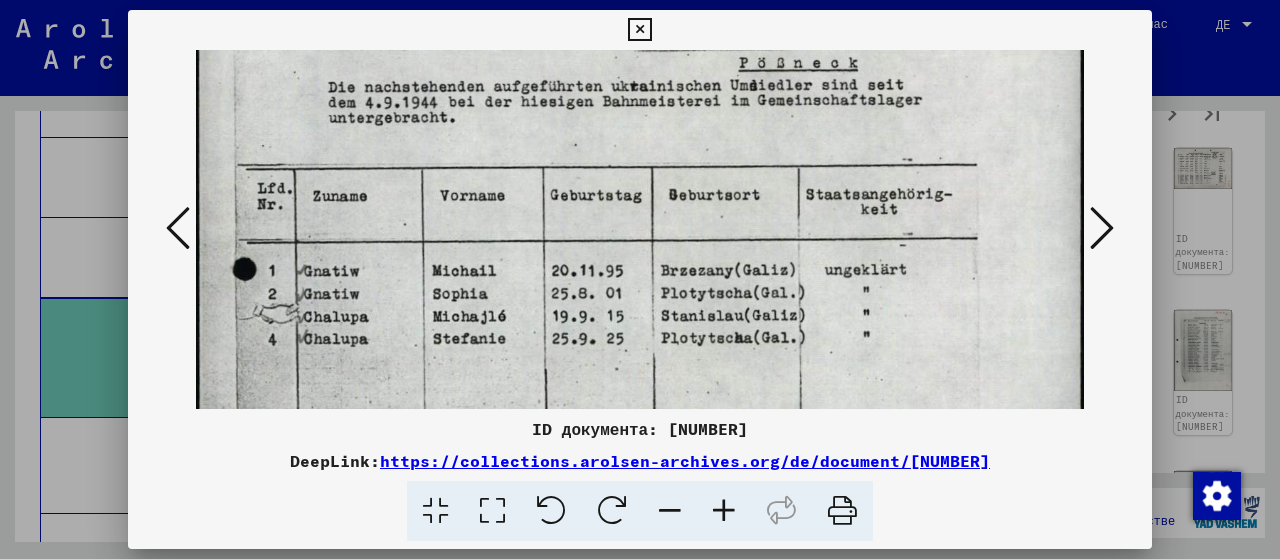 drag, startPoint x: 728, startPoint y: 341, endPoint x: 773, endPoint y: 98, distance: 247.13155 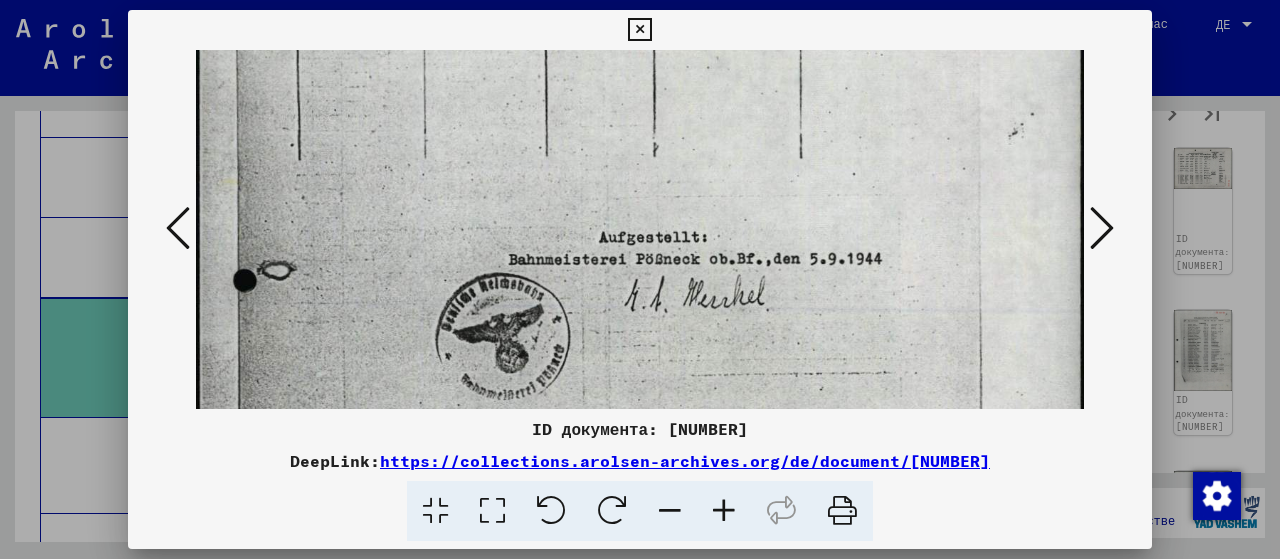 drag, startPoint x: 668, startPoint y: 377, endPoint x: 733, endPoint y: 62, distance: 321.63644 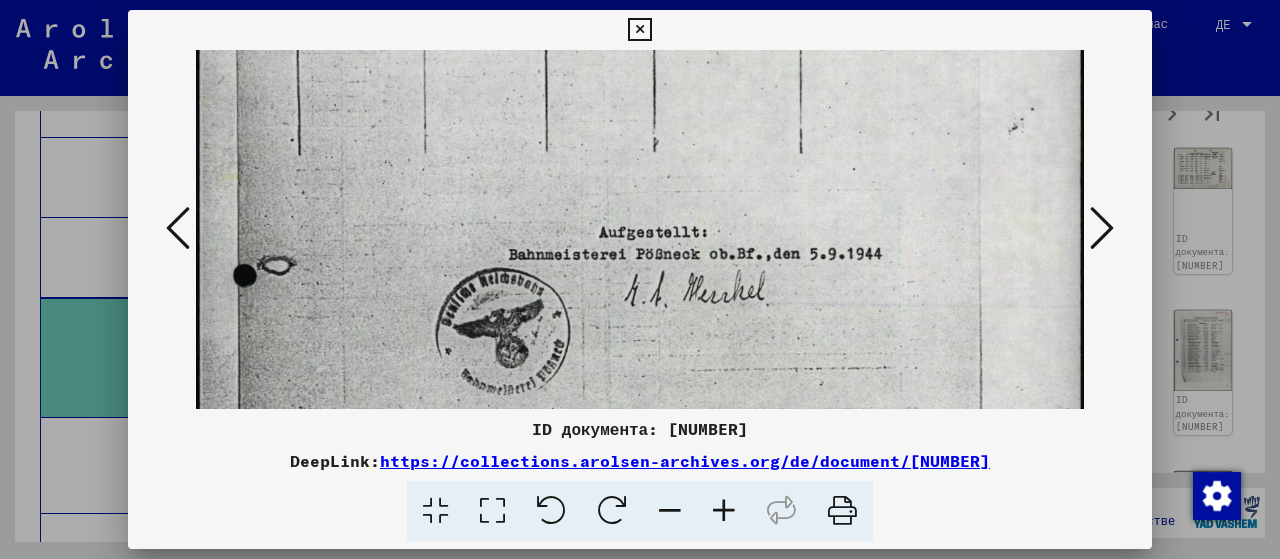 click at bounding box center [1102, 228] 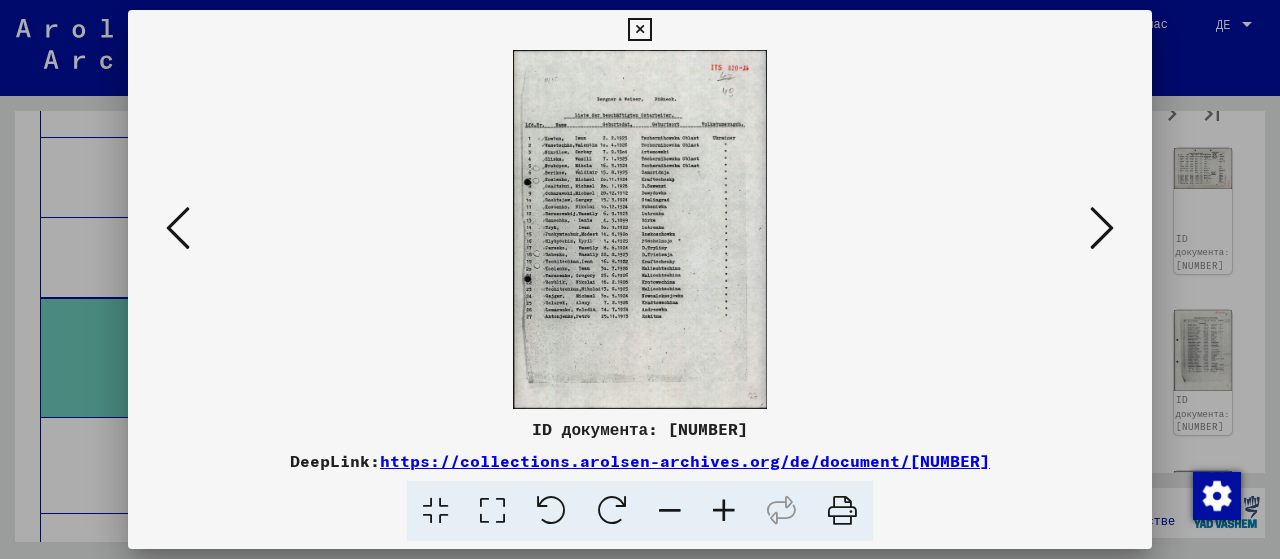 scroll, scrollTop: 0, scrollLeft: 0, axis: both 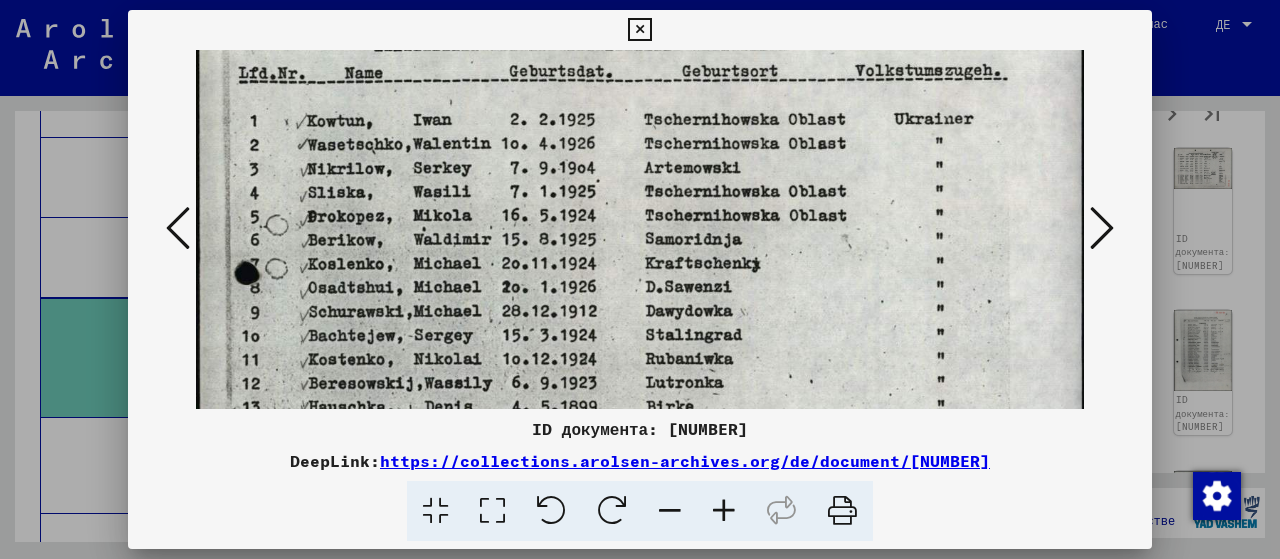 drag, startPoint x: 680, startPoint y: 357, endPoint x: 705, endPoint y: 127, distance: 231.3547 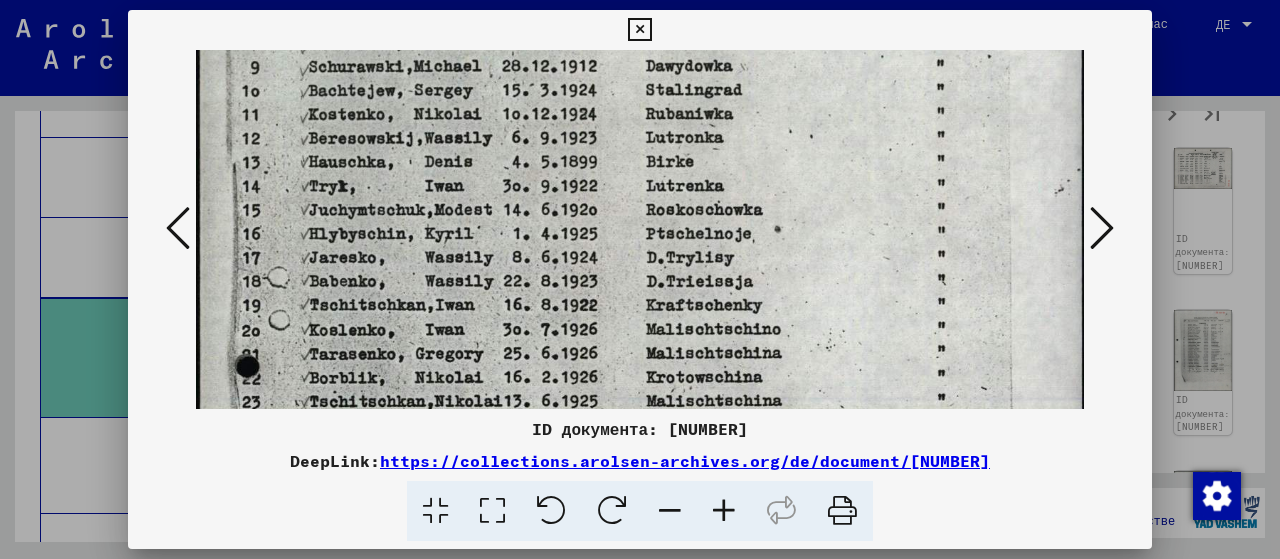 scroll, scrollTop: 484, scrollLeft: 0, axis: vertical 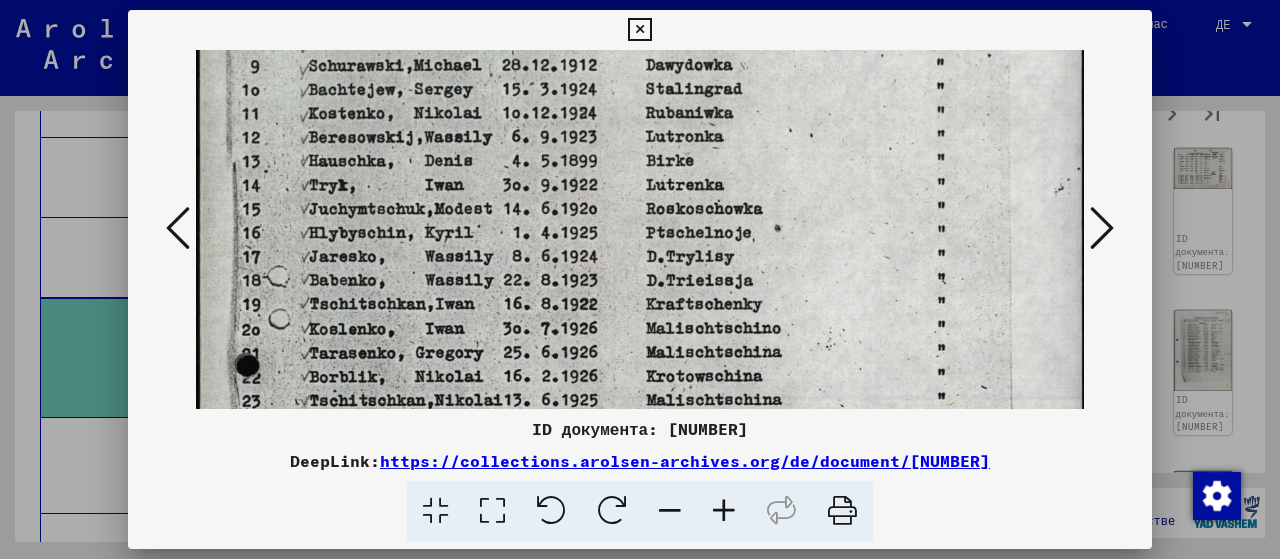 drag, startPoint x: 682, startPoint y: 391, endPoint x: 728, endPoint y: 173, distance: 222.80035 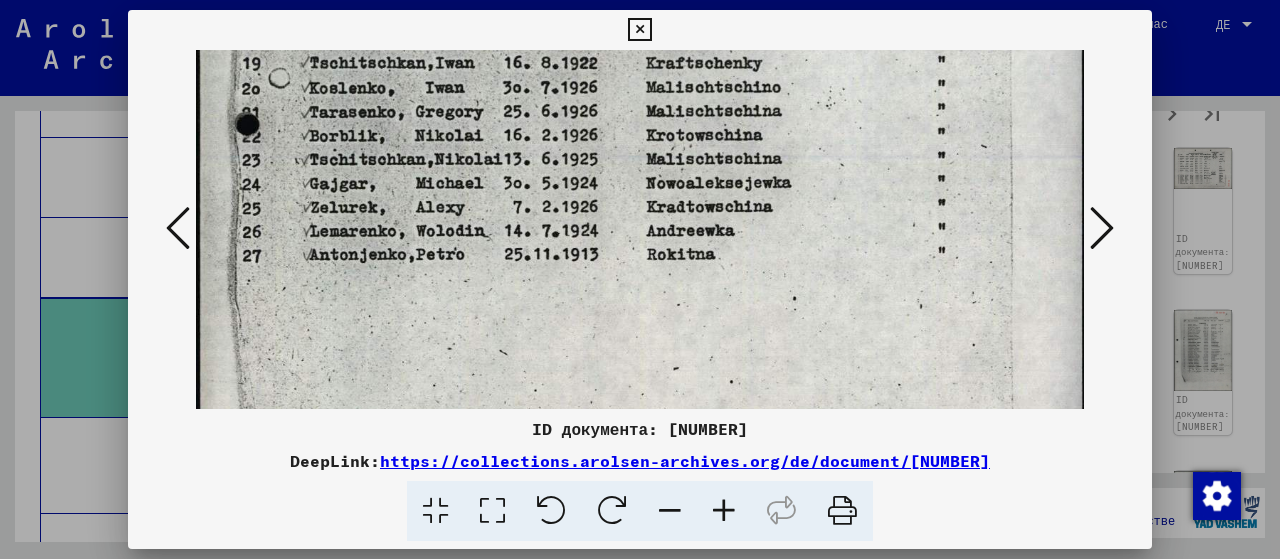 scroll, scrollTop: 726, scrollLeft: 0, axis: vertical 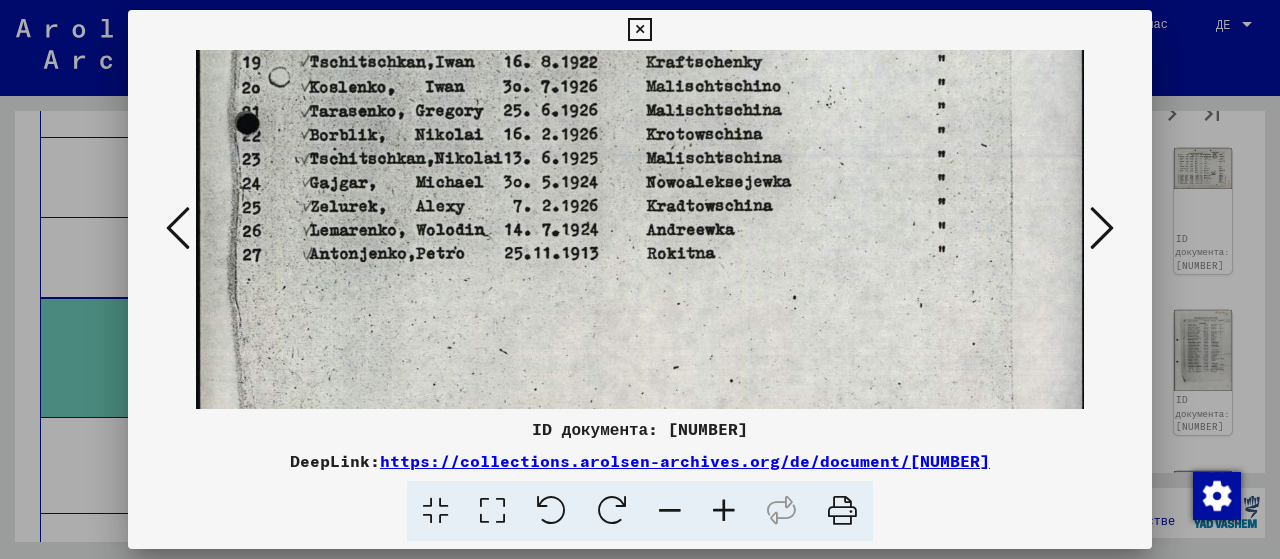 drag, startPoint x: 718, startPoint y: 330, endPoint x: 749, endPoint y: 102, distance: 230.09781 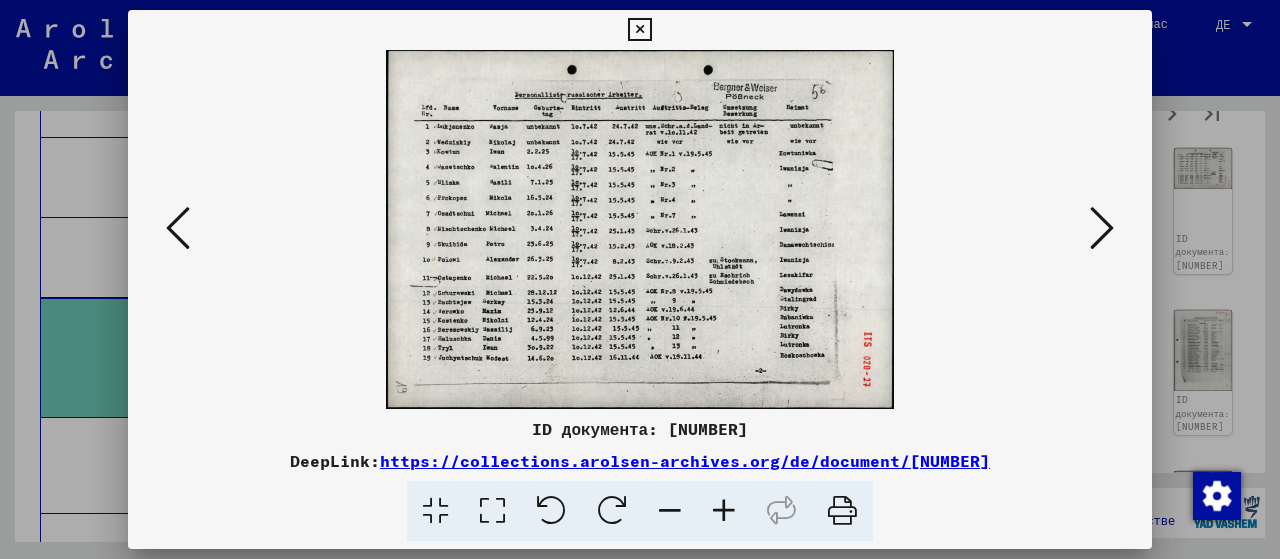 click at bounding box center [492, 511] 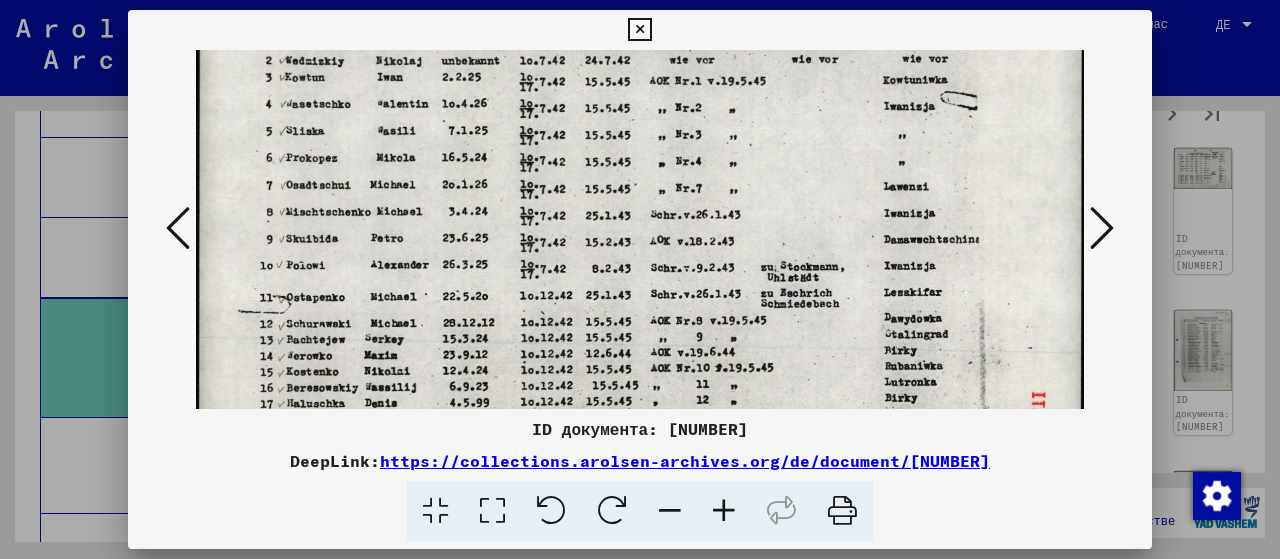 scroll, scrollTop: 154, scrollLeft: 0, axis: vertical 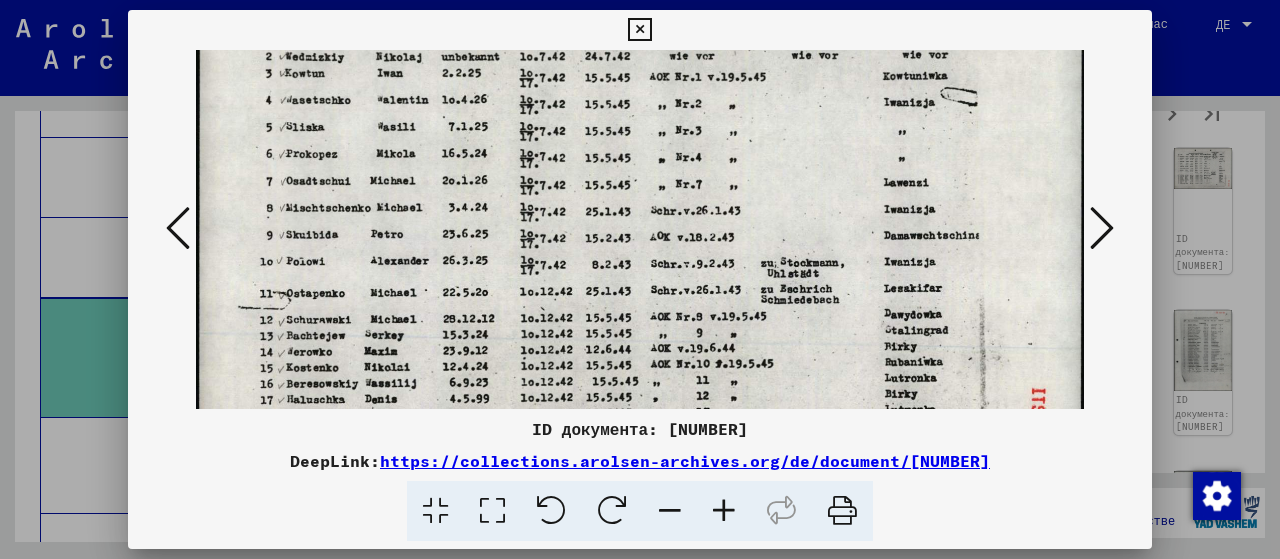 drag, startPoint x: 373, startPoint y: 331, endPoint x: 390, endPoint y: 183, distance: 148.97314 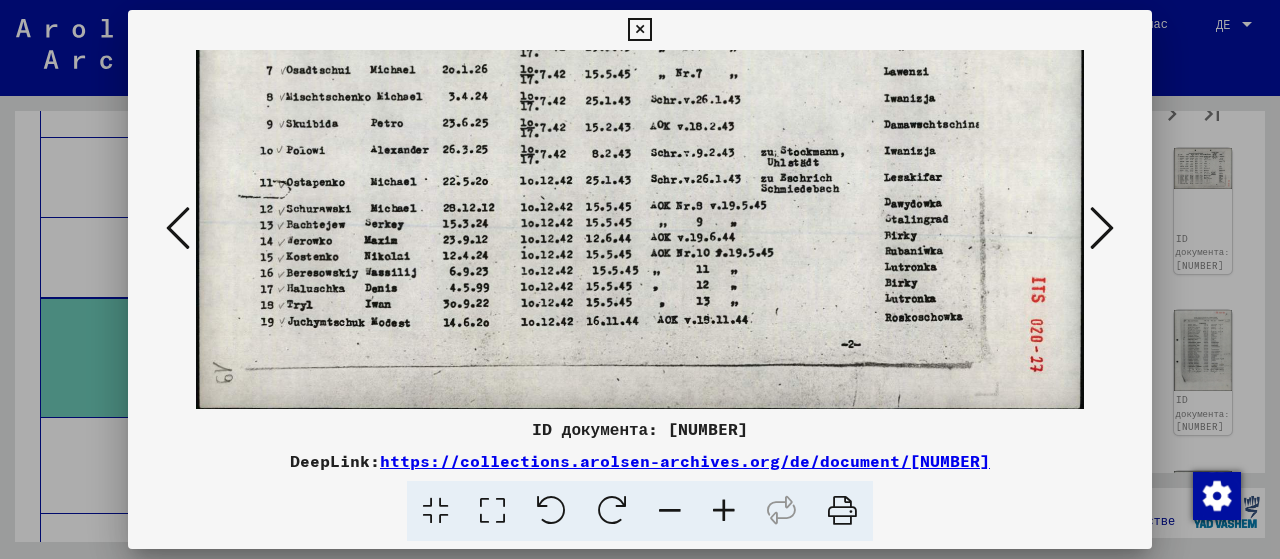 scroll, scrollTop: 267, scrollLeft: 0, axis: vertical 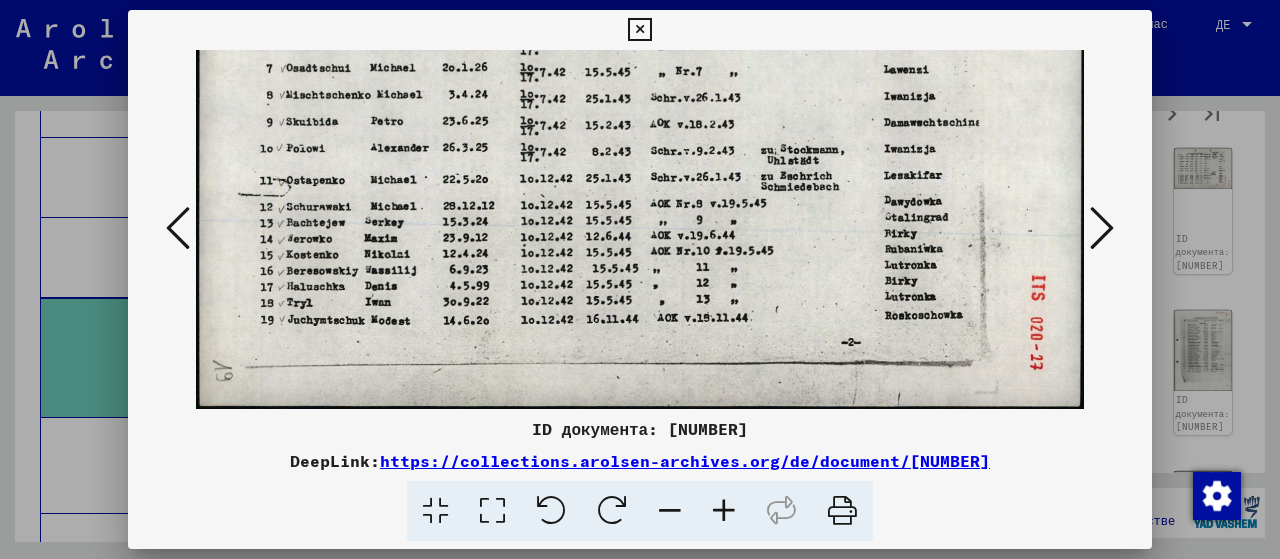 drag, startPoint x: 360, startPoint y: 356, endPoint x: 365, endPoint y: 223, distance: 133.09395 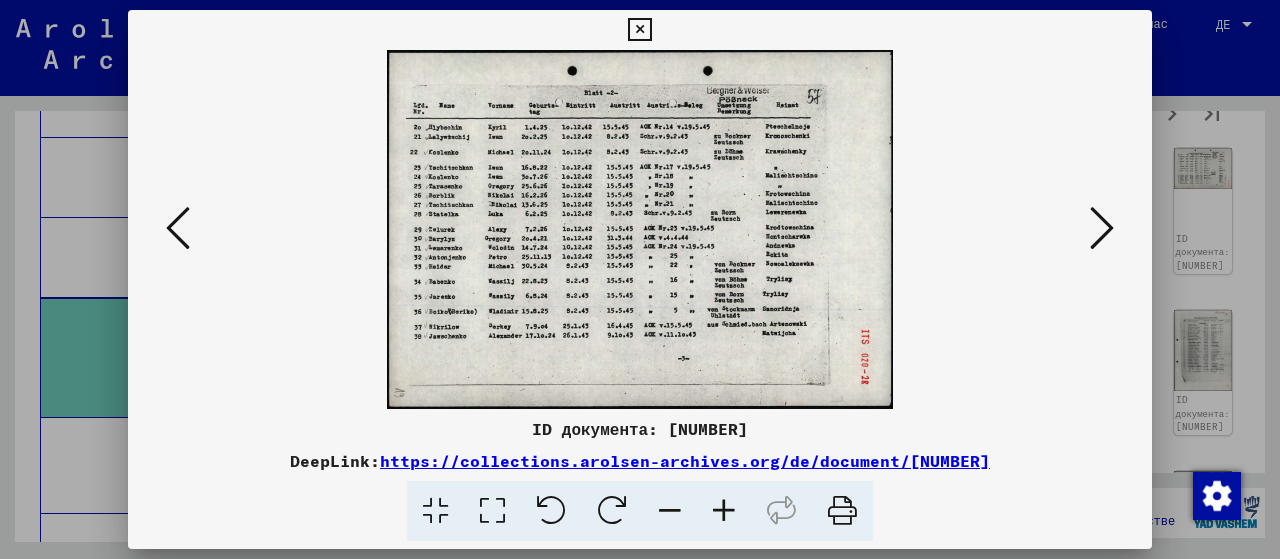 click at bounding box center (492, 511) 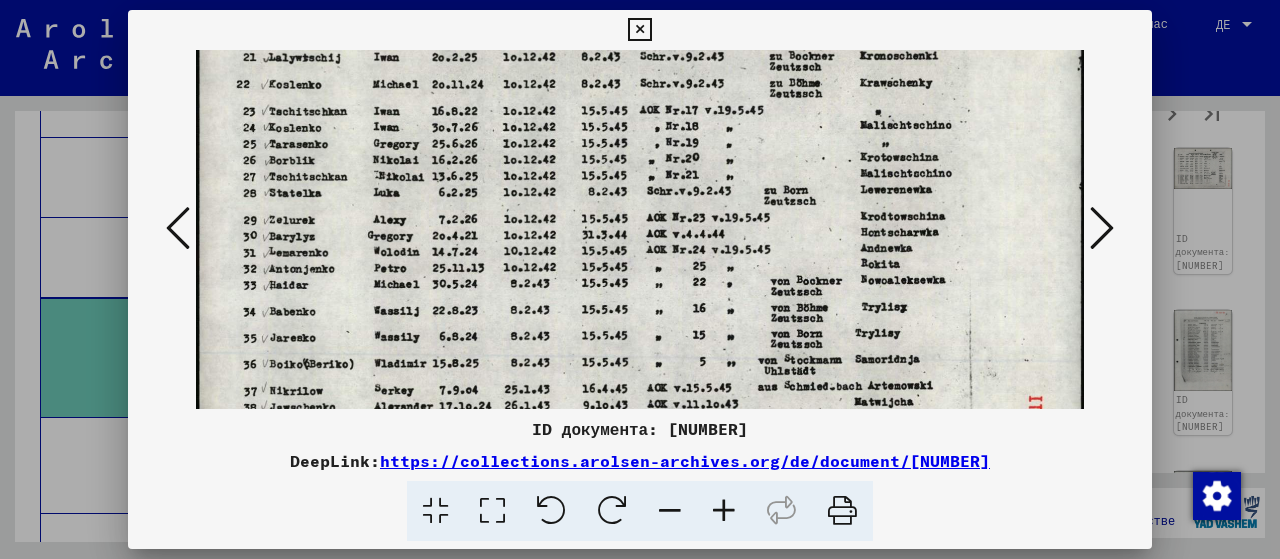 scroll, scrollTop: 154, scrollLeft: 0, axis: vertical 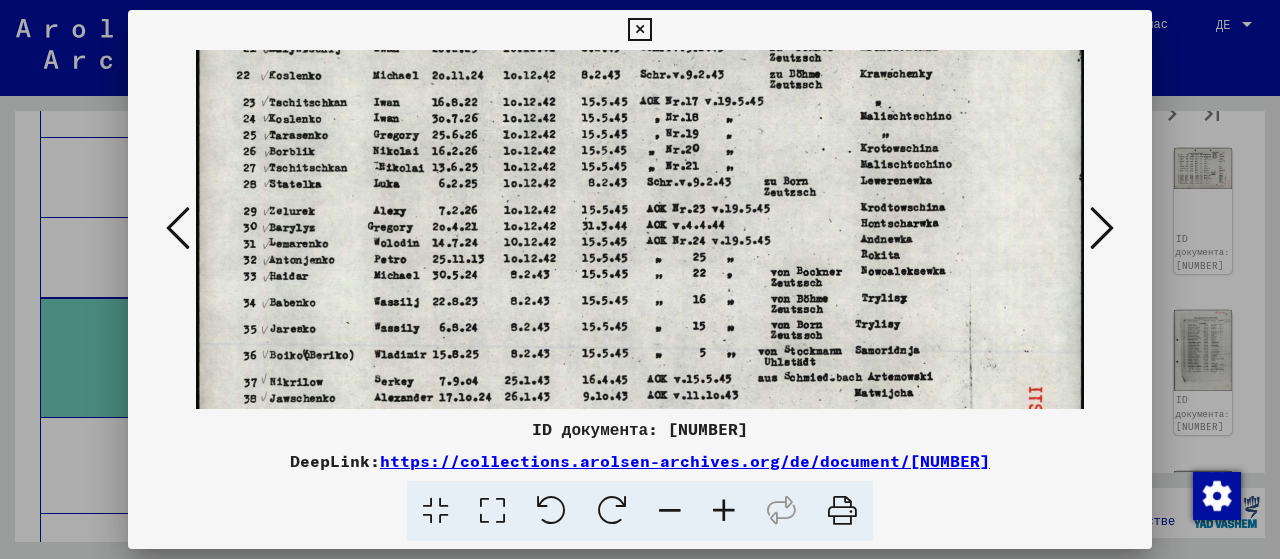 drag, startPoint x: 422, startPoint y: 347, endPoint x: 449, endPoint y: 203, distance: 146.50938 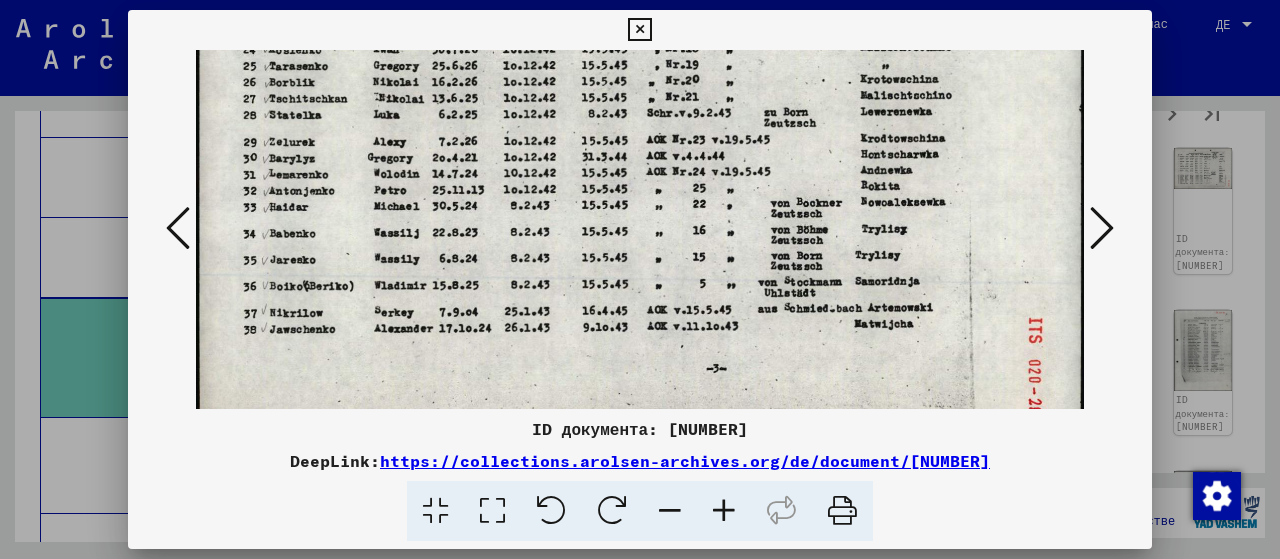 scroll, scrollTop: 227, scrollLeft: 0, axis: vertical 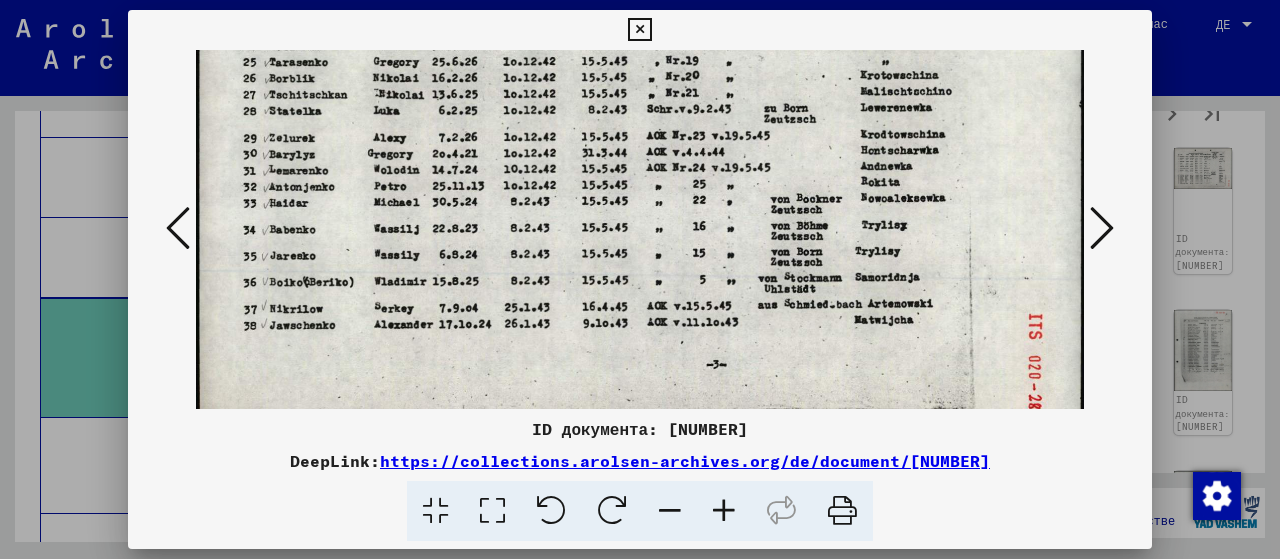 drag, startPoint x: 436, startPoint y: 326, endPoint x: 443, endPoint y: 259, distance: 67.36468 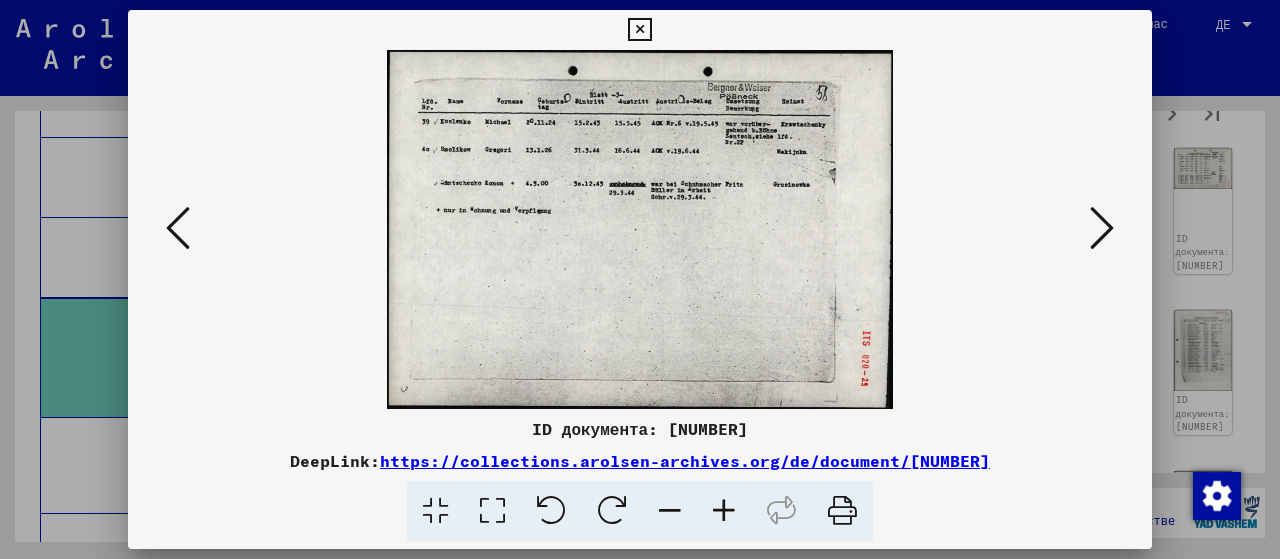 click at bounding box center [492, 511] 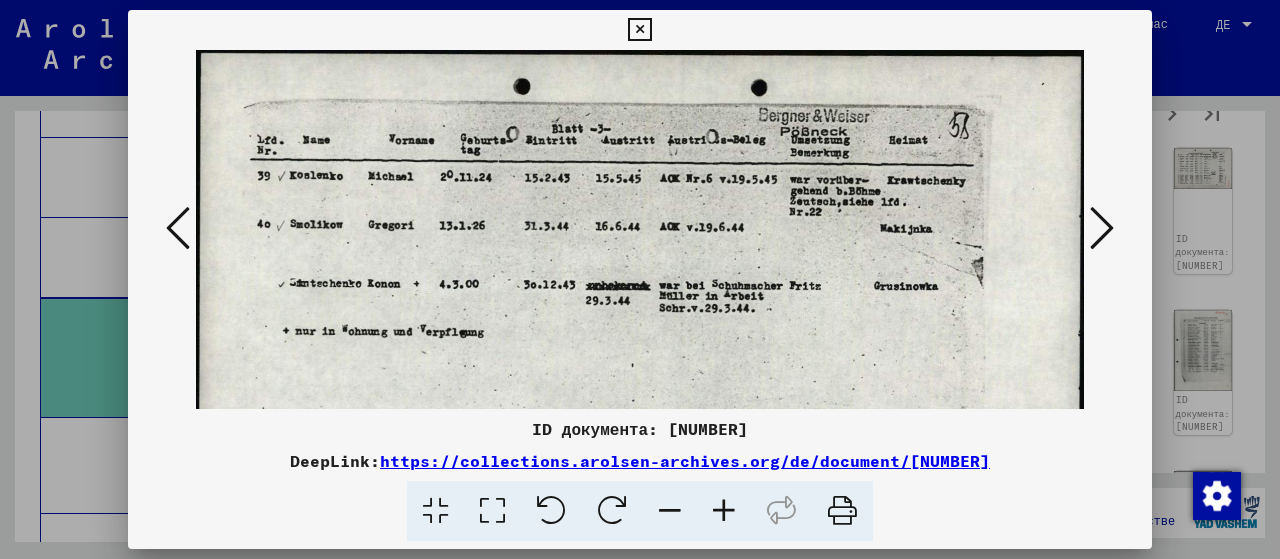 click at bounding box center (1102, 228) 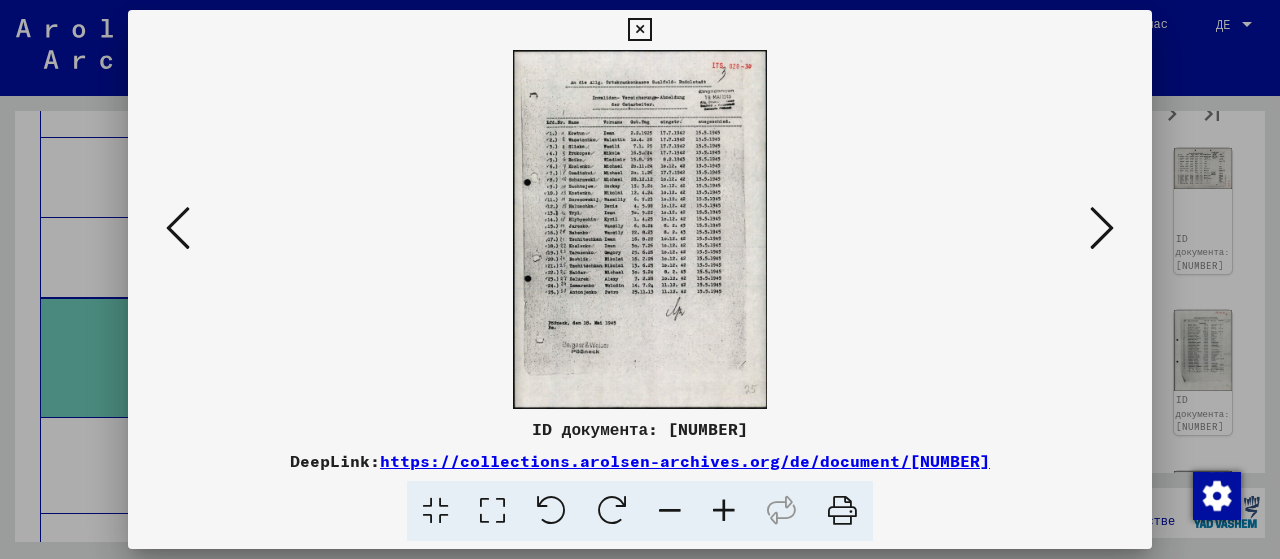 click at bounding box center (492, 511) 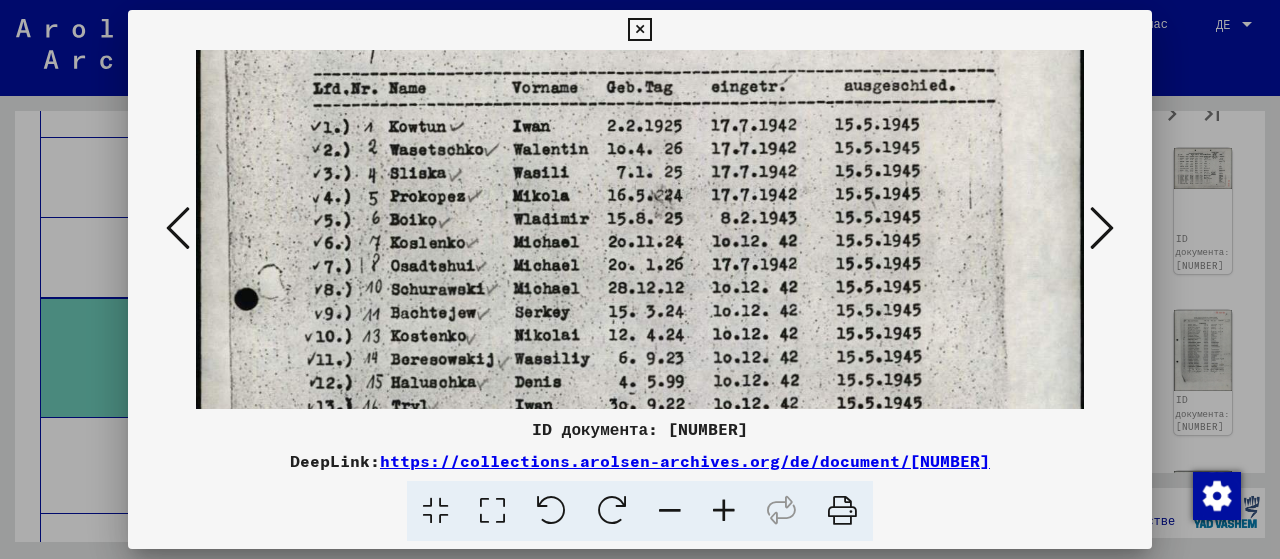 scroll, scrollTop: 219, scrollLeft: 0, axis: vertical 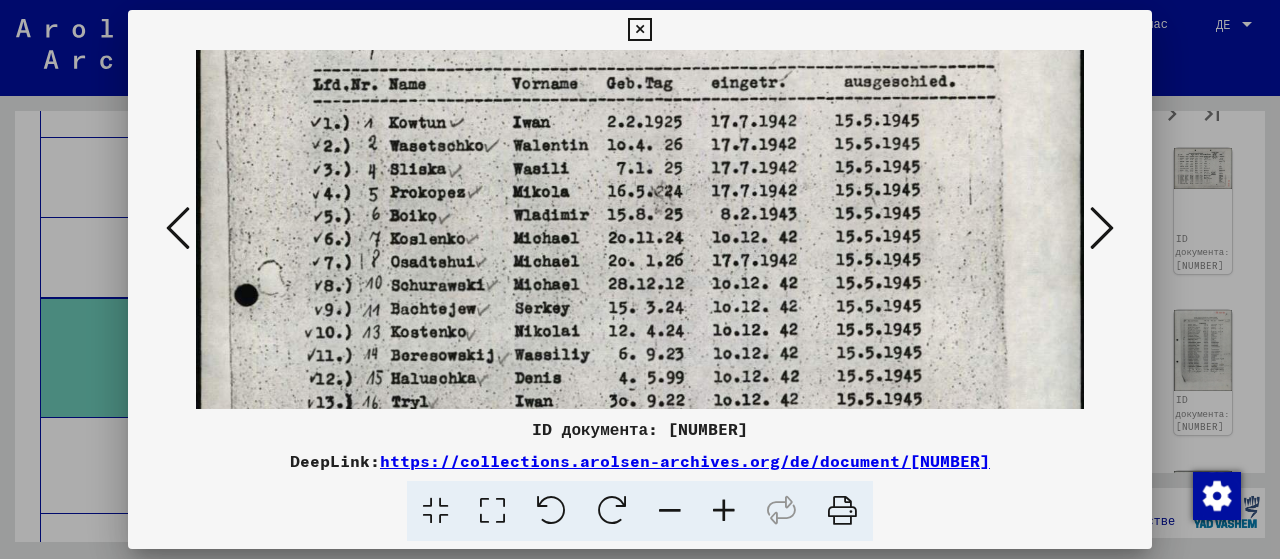 drag, startPoint x: 718, startPoint y: 341, endPoint x: 742, endPoint y: 139, distance: 203.42075 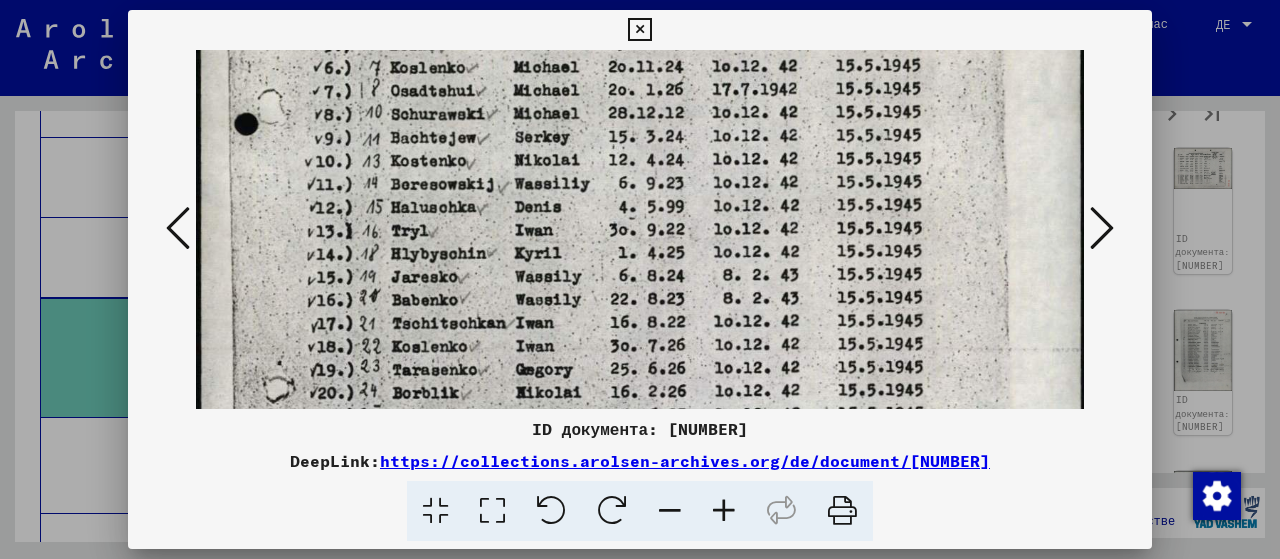 scroll, scrollTop: 392, scrollLeft: 0, axis: vertical 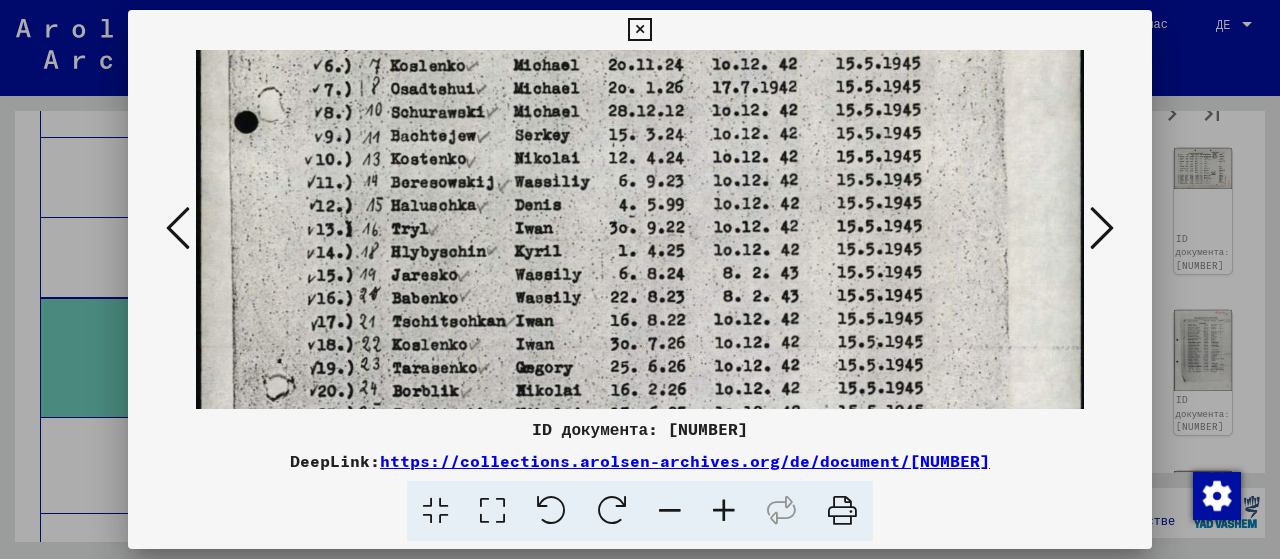drag, startPoint x: 428, startPoint y: 373, endPoint x: 437, endPoint y: 211, distance: 162.2498 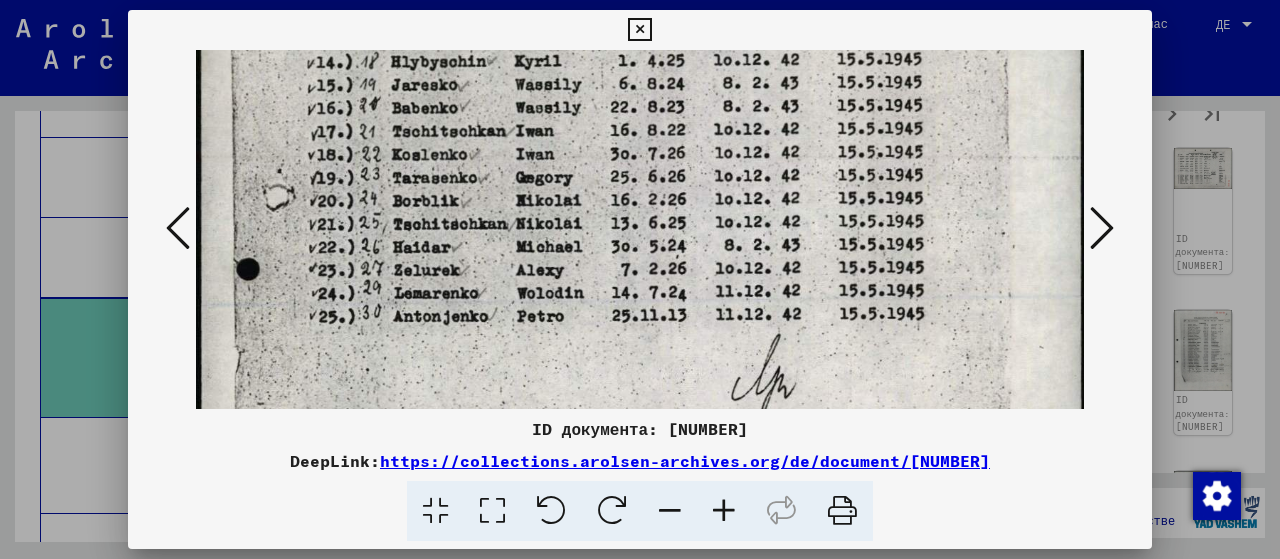 scroll, scrollTop: 583, scrollLeft: 0, axis: vertical 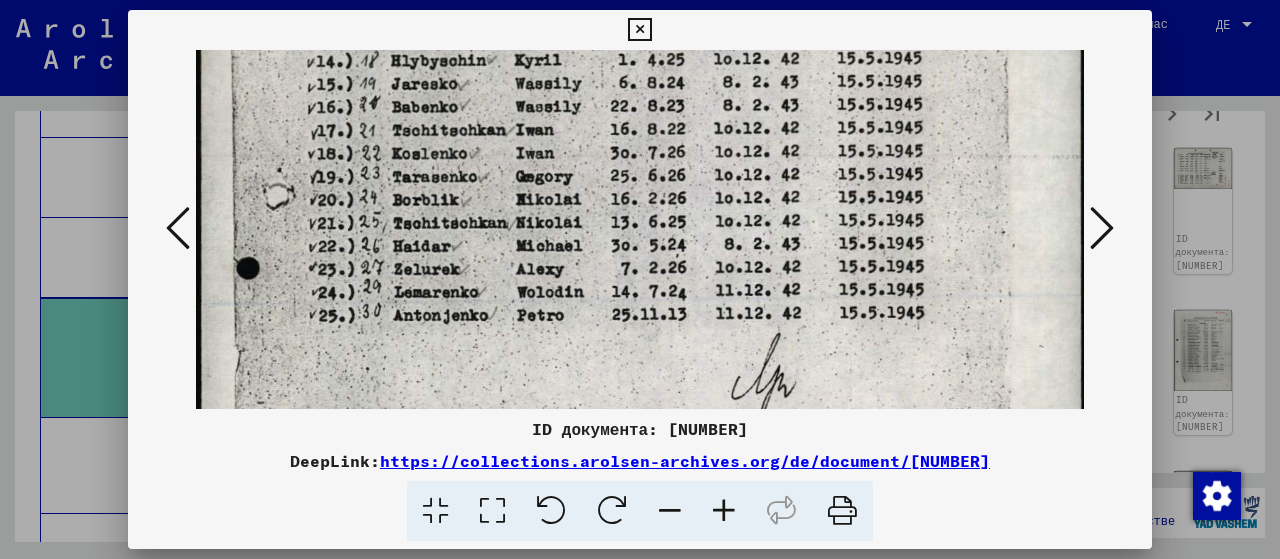 drag, startPoint x: 442, startPoint y: 353, endPoint x: 452, endPoint y: 170, distance: 183.27303 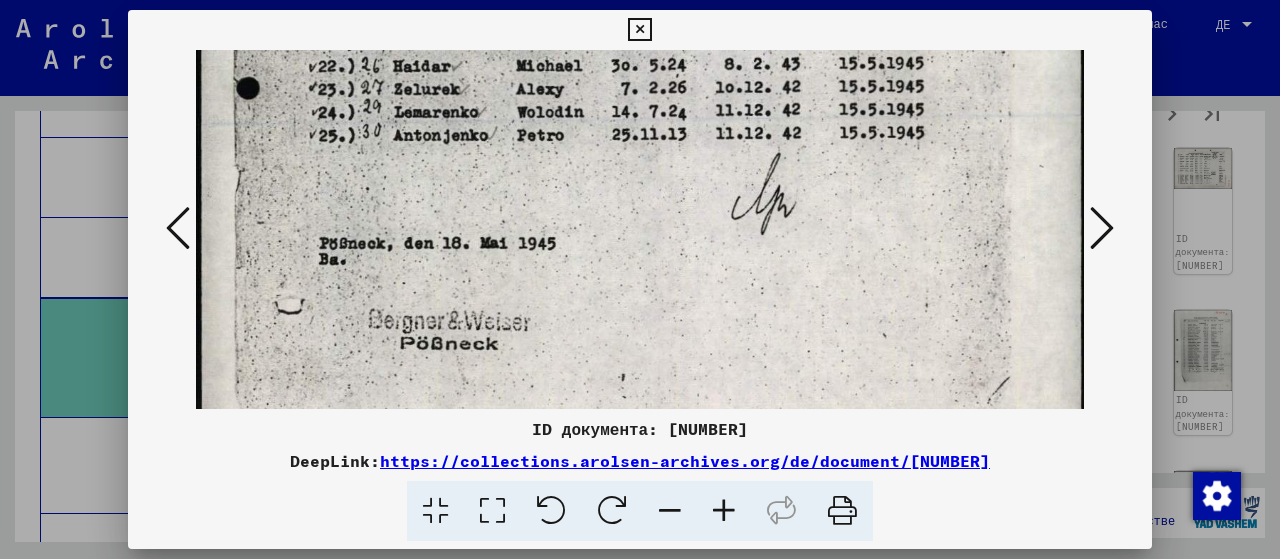 scroll, scrollTop: 764, scrollLeft: 0, axis: vertical 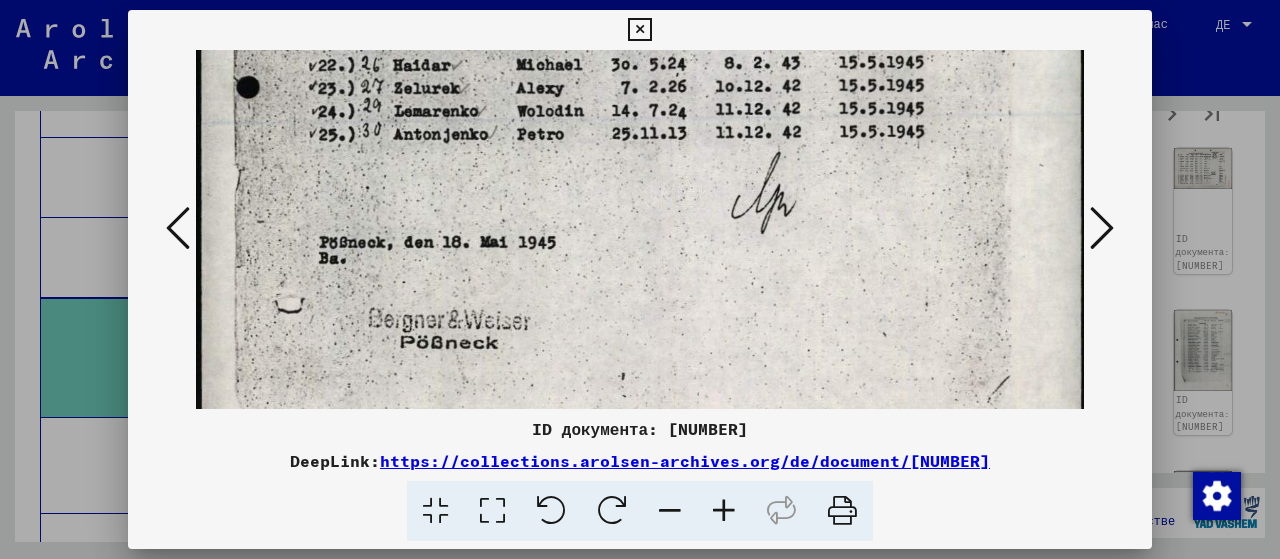 drag, startPoint x: 746, startPoint y: 348, endPoint x: 789, endPoint y: 171, distance: 182.14828 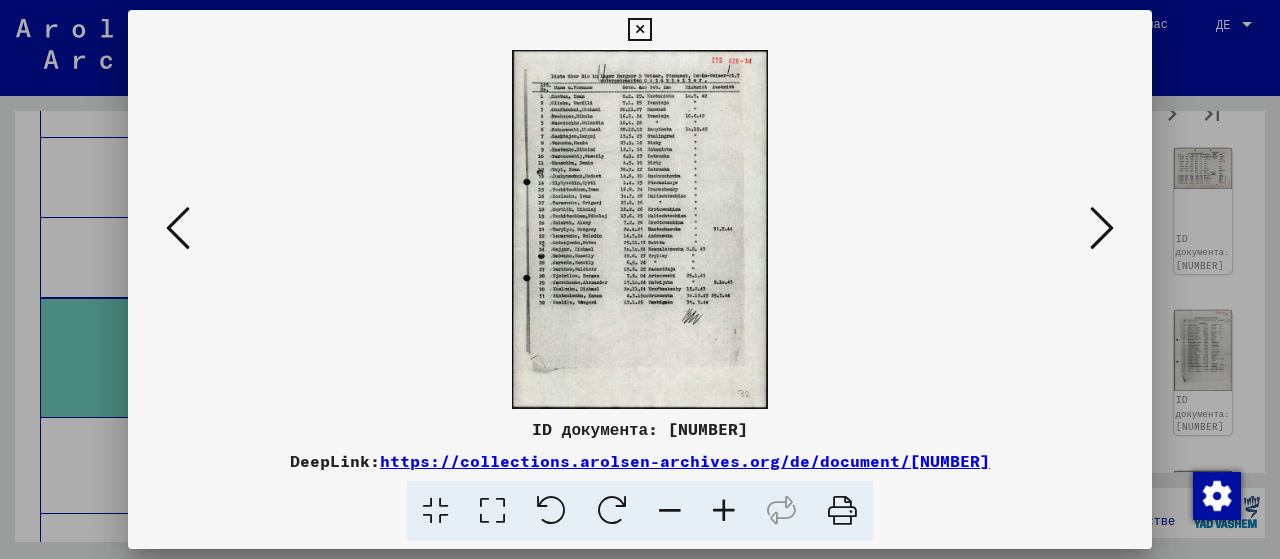 click at bounding box center [492, 511] 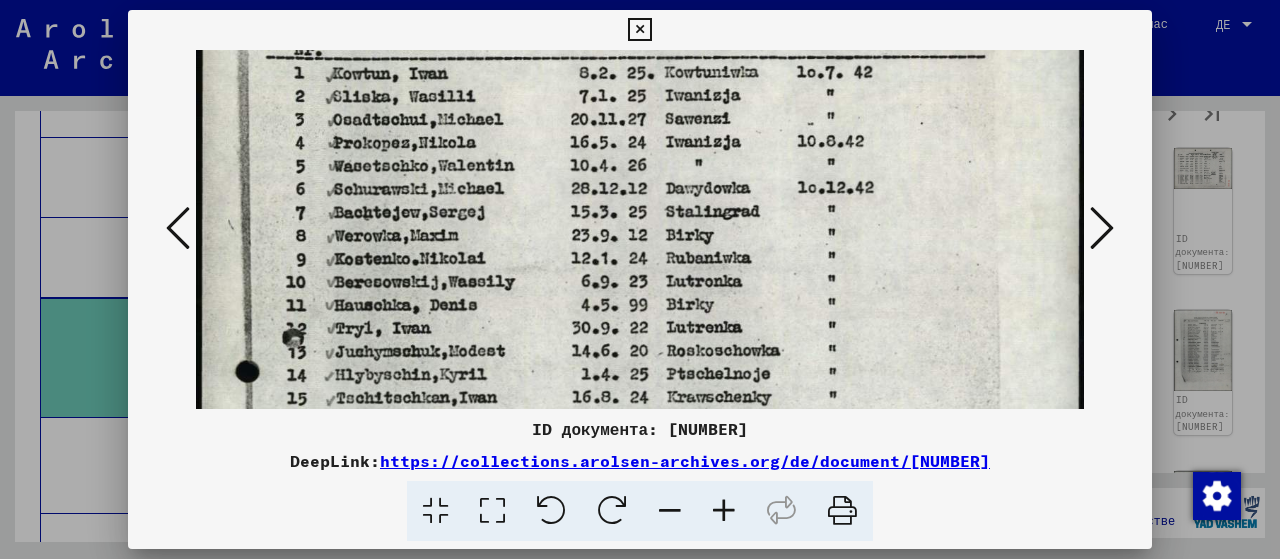 scroll, scrollTop: 145, scrollLeft: 0, axis: vertical 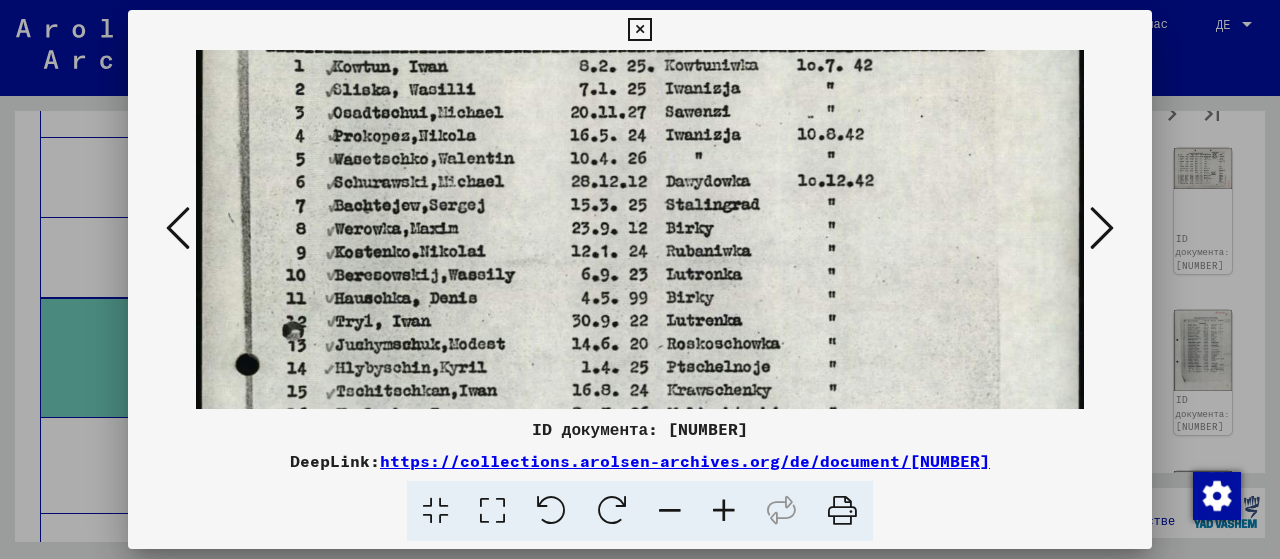 drag, startPoint x: 512, startPoint y: 363, endPoint x: 524, endPoint y: 224, distance: 139.51703 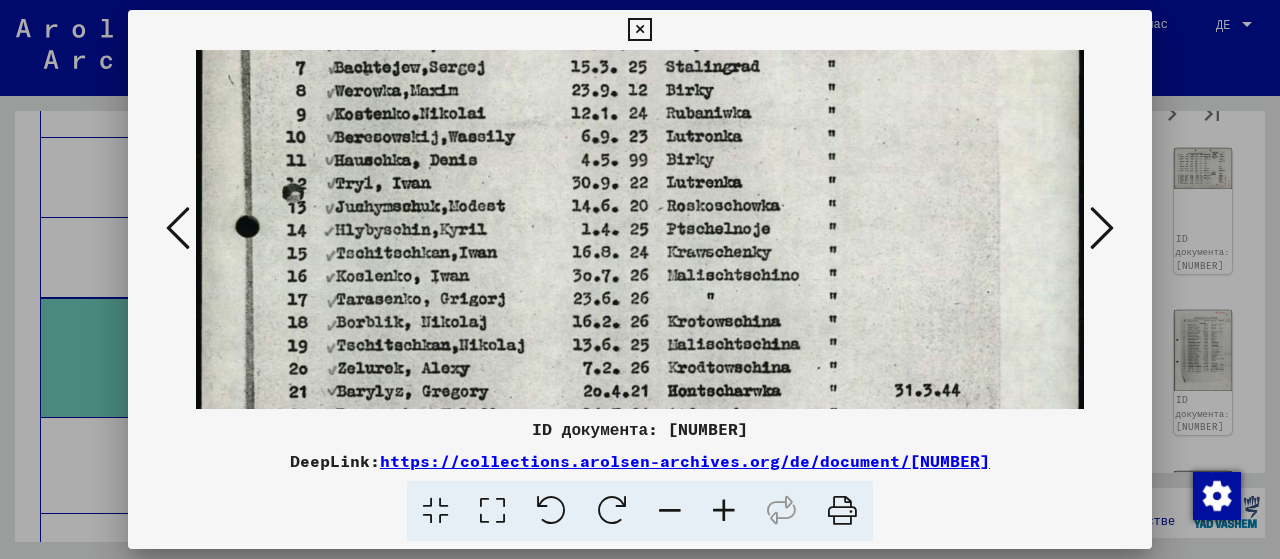 scroll, scrollTop: 294, scrollLeft: 0, axis: vertical 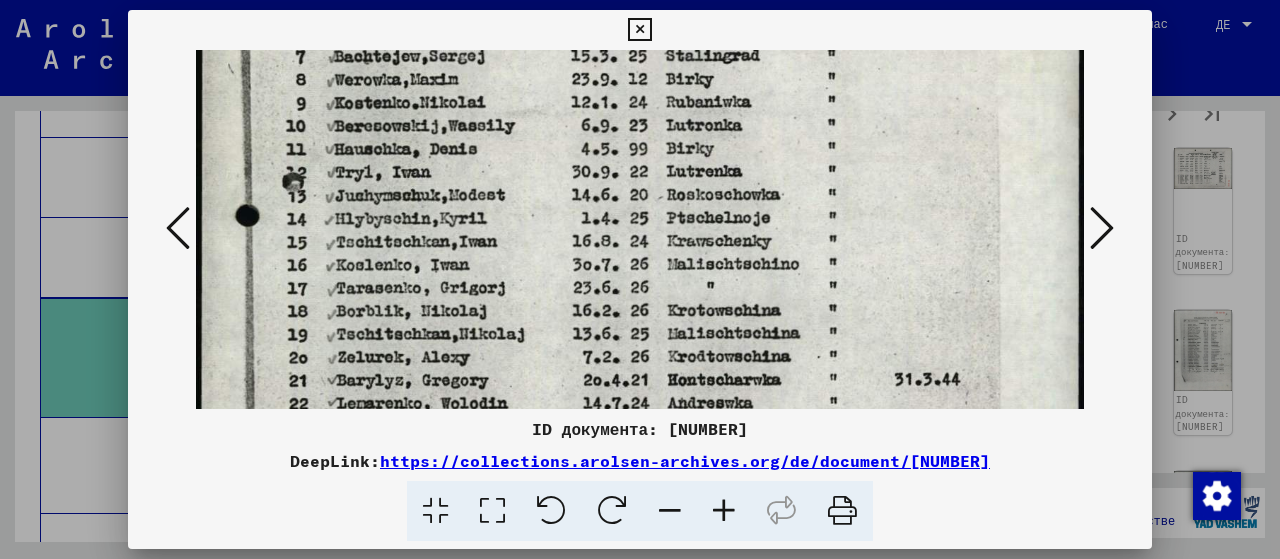 drag, startPoint x: 408, startPoint y: 373, endPoint x: 419, endPoint y: 229, distance: 144.41953 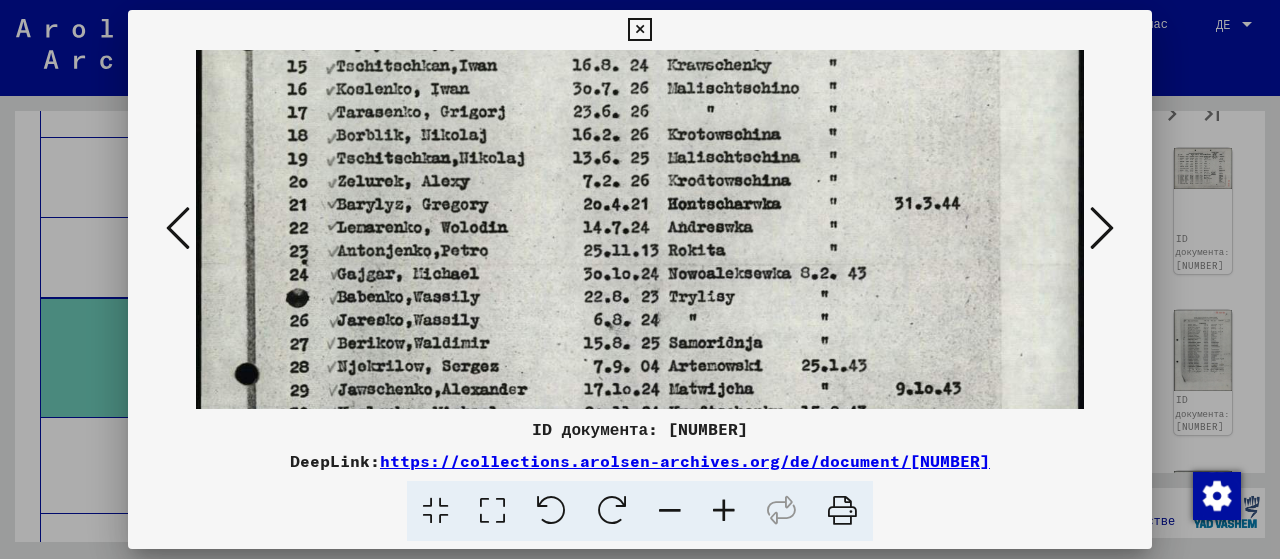 scroll, scrollTop: 485, scrollLeft: 0, axis: vertical 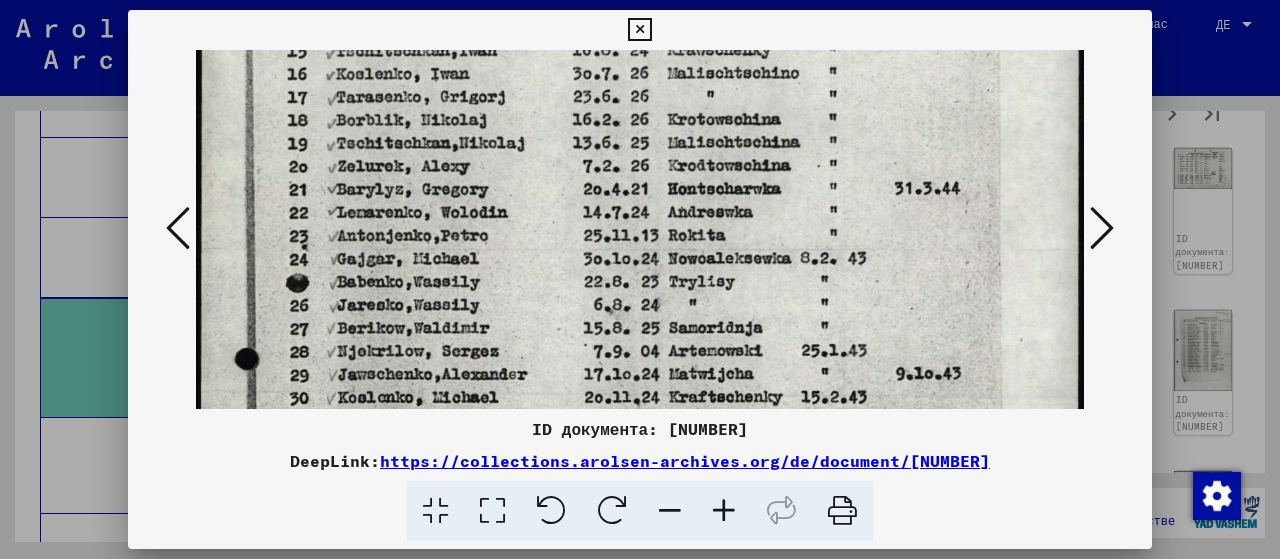 drag, startPoint x: 425, startPoint y: 379, endPoint x: 437, endPoint y: 198, distance: 181.39735 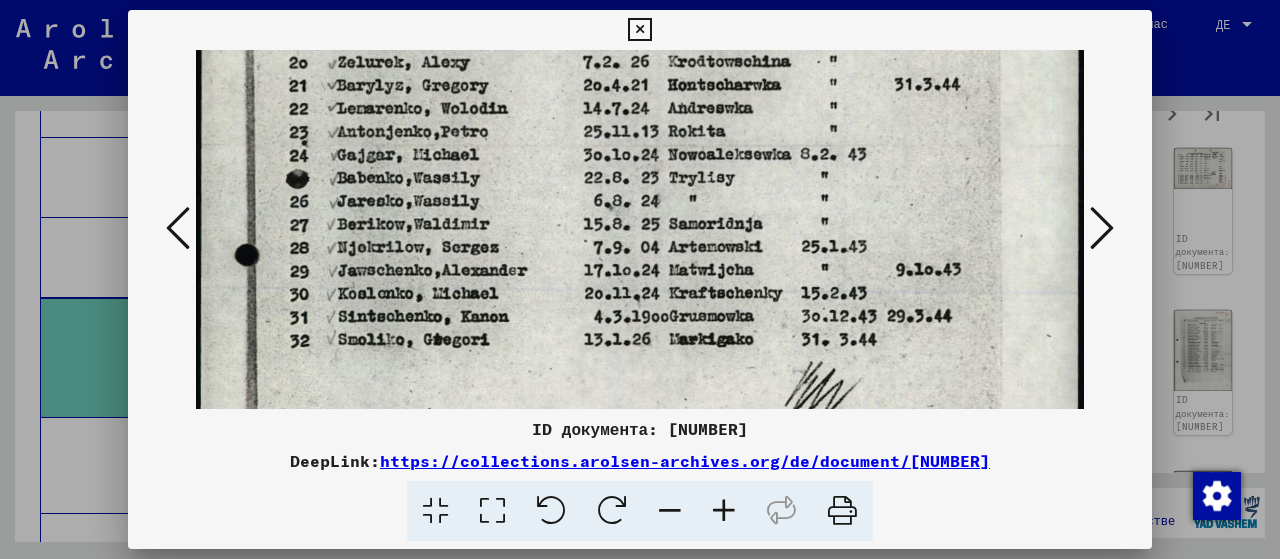 scroll, scrollTop: 593, scrollLeft: 0, axis: vertical 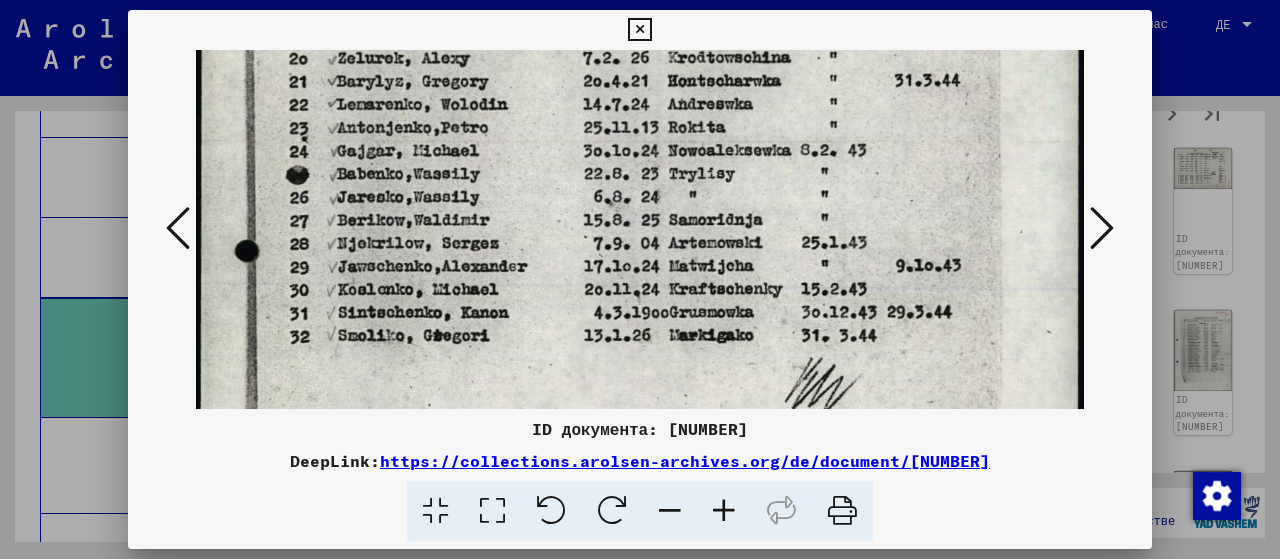 drag, startPoint x: 427, startPoint y: 373, endPoint x: 434, endPoint y: 275, distance: 98.24968 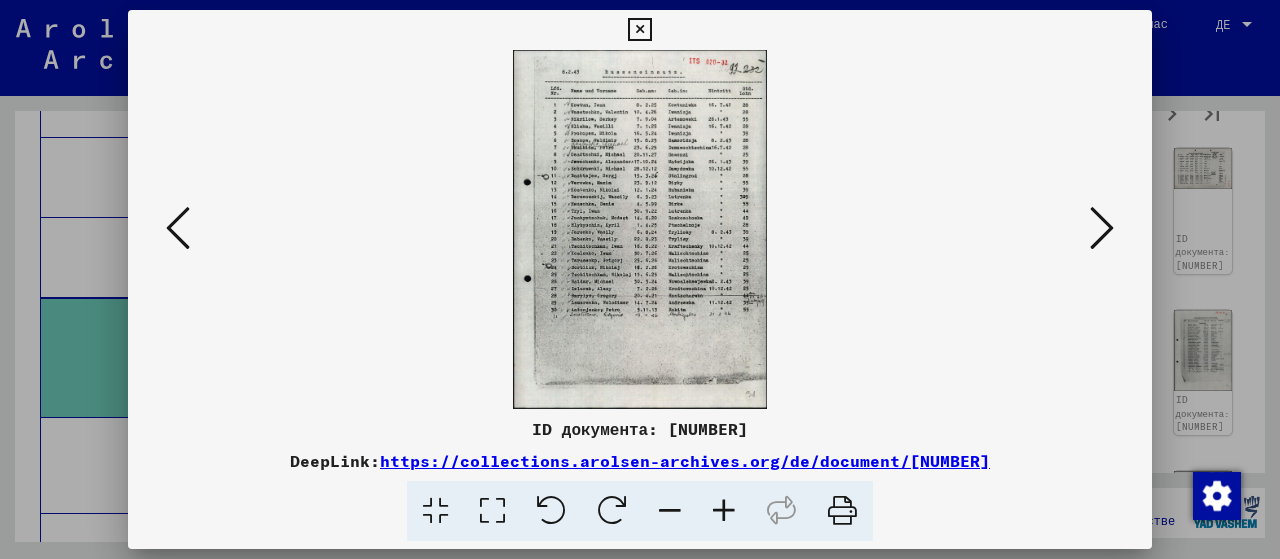 click at bounding box center (492, 511) 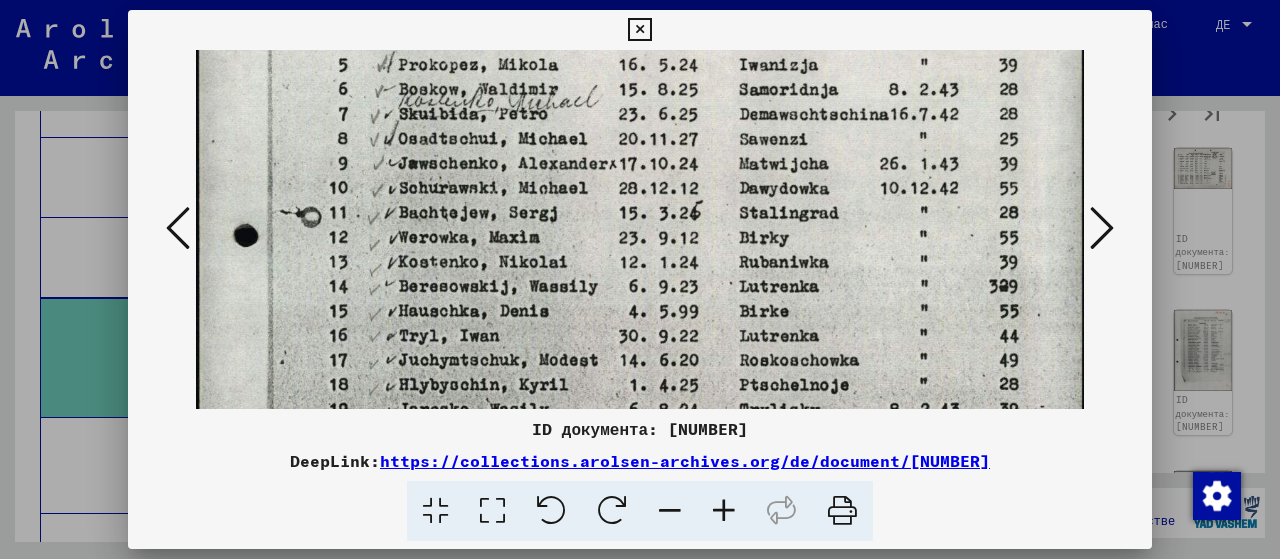 scroll, scrollTop: 279, scrollLeft: 0, axis: vertical 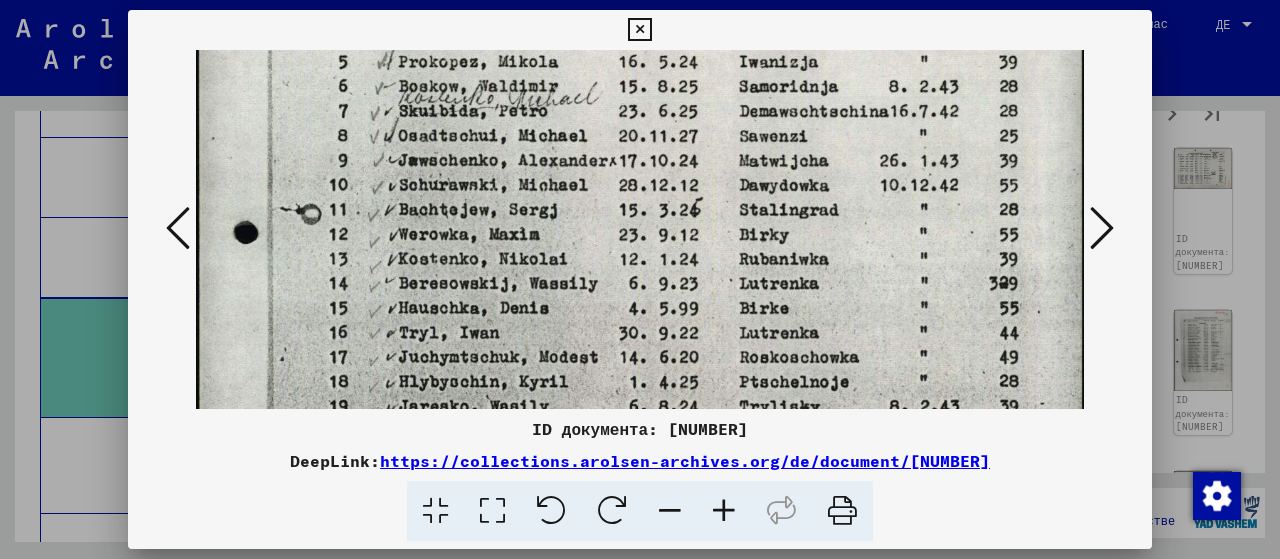 drag, startPoint x: 601, startPoint y: 373, endPoint x: 629, endPoint y: 119, distance: 255.53865 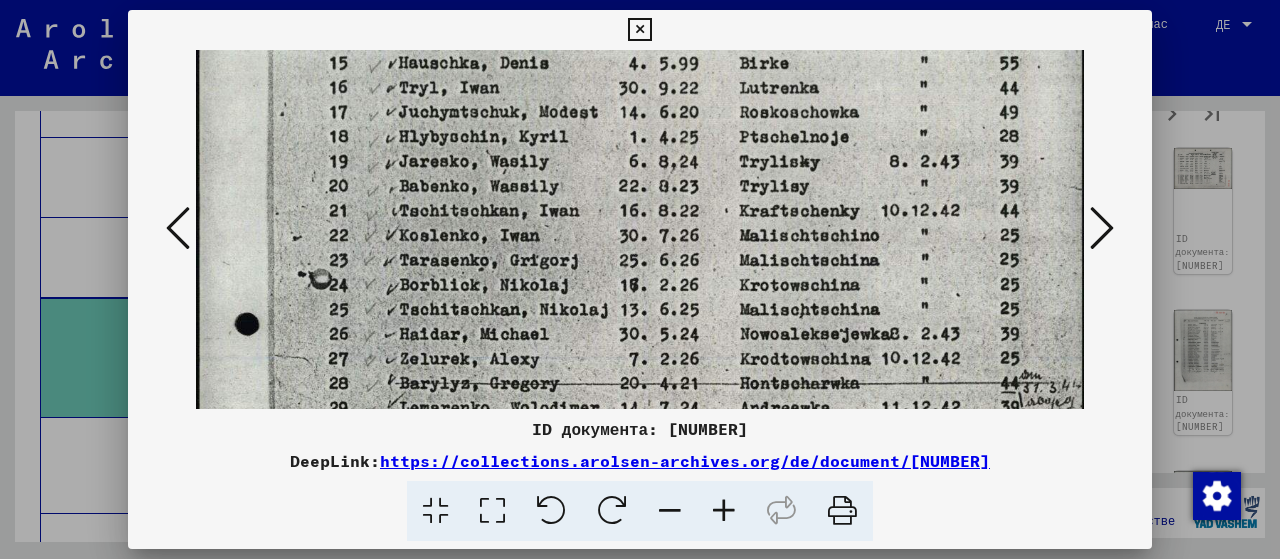 scroll, scrollTop: 526, scrollLeft: 0, axis: vertical 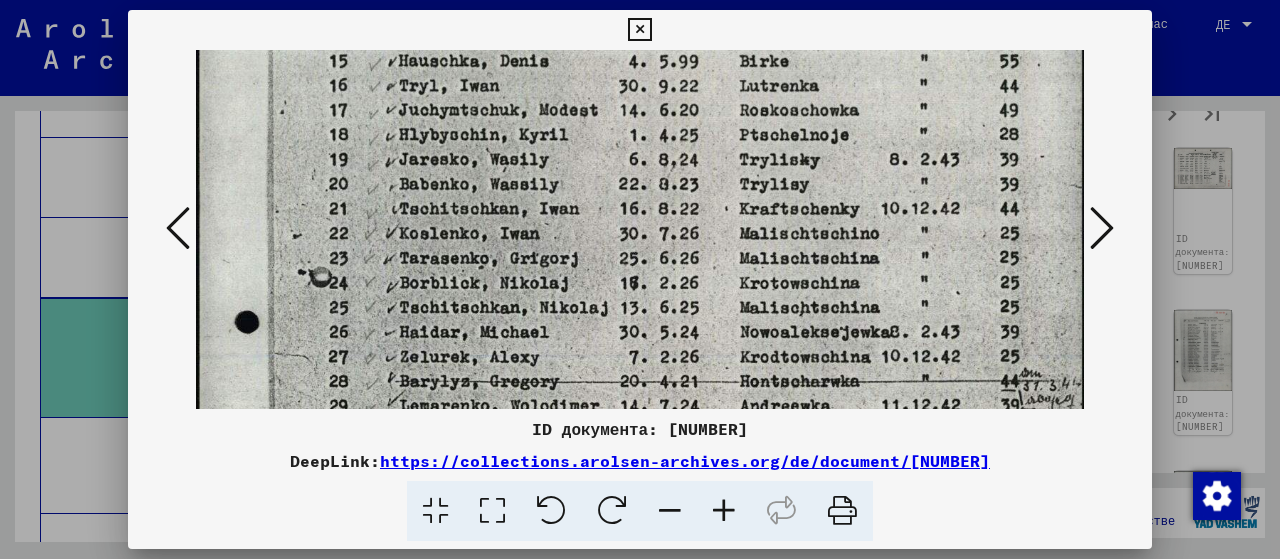 drag, startPoint x: 510, startPoint y: 357, endPoint x: 548, endPoint y: 135, distance: 225.22878 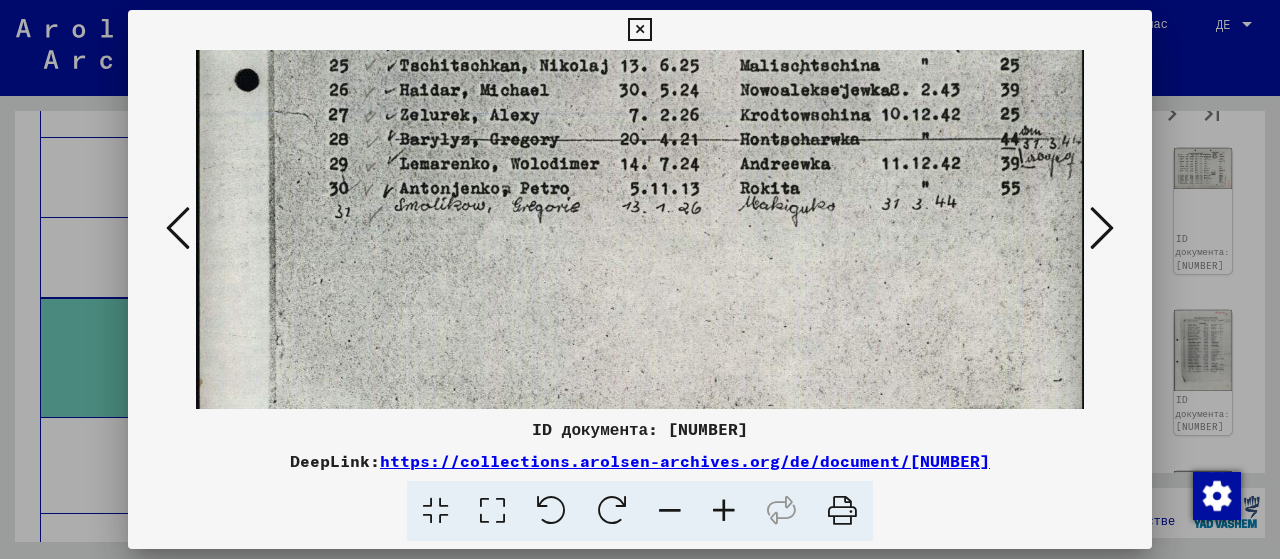 scroll, scrollTop: 769, scrollLeft: 0, axis: vertical 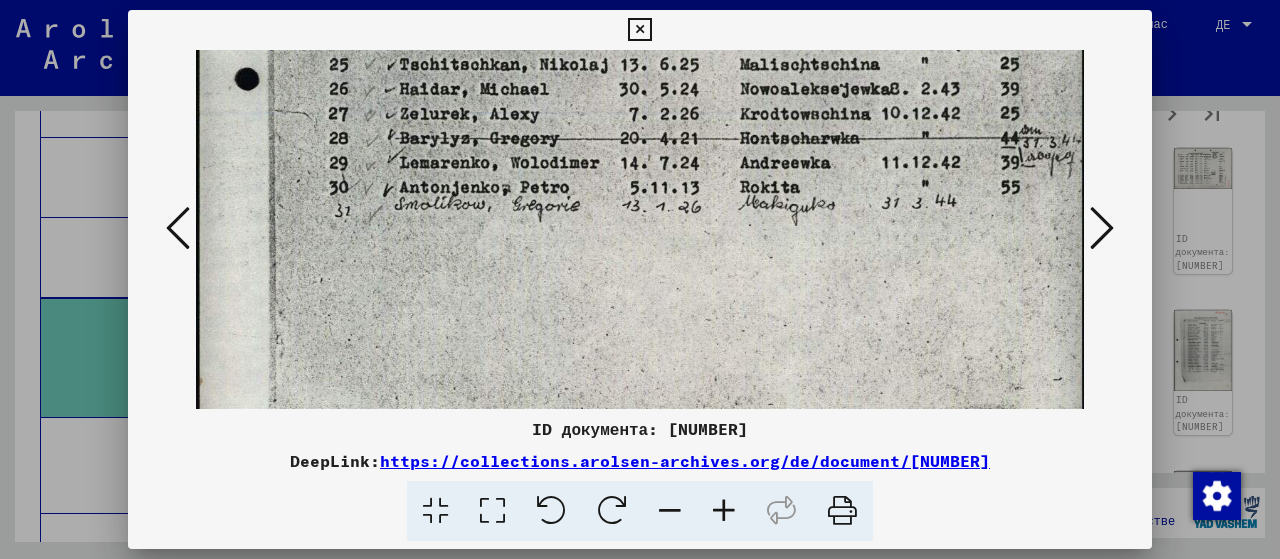 drag, startPoint x: 486, startPoint y: 380, endPoint x: 526, endPoint y: 140, distance: 243.3105 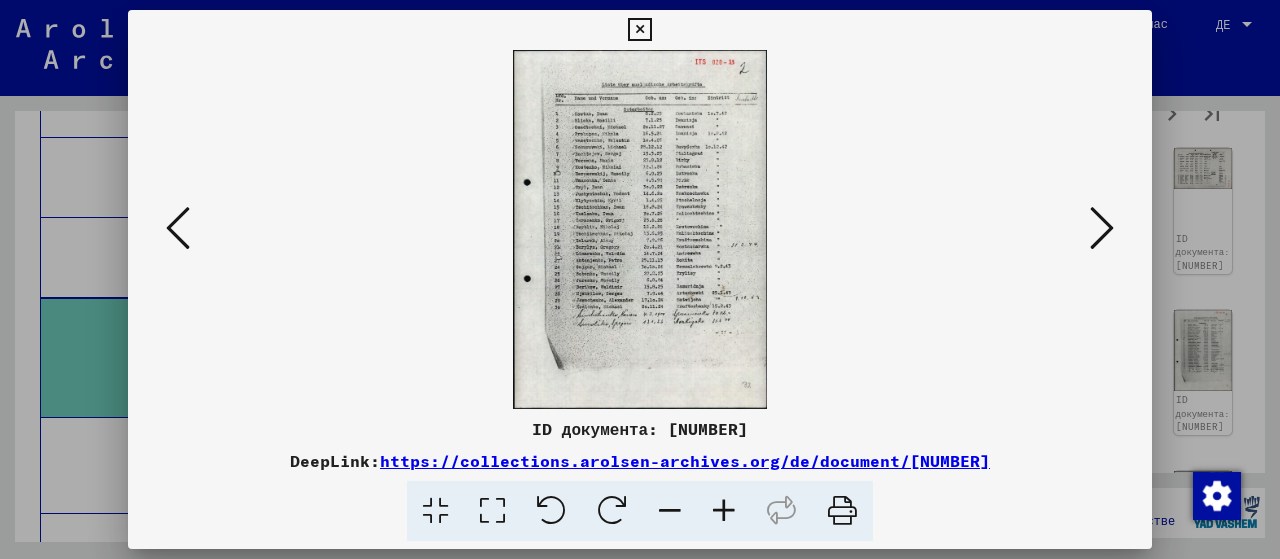 click at bounding box center (492, 511) 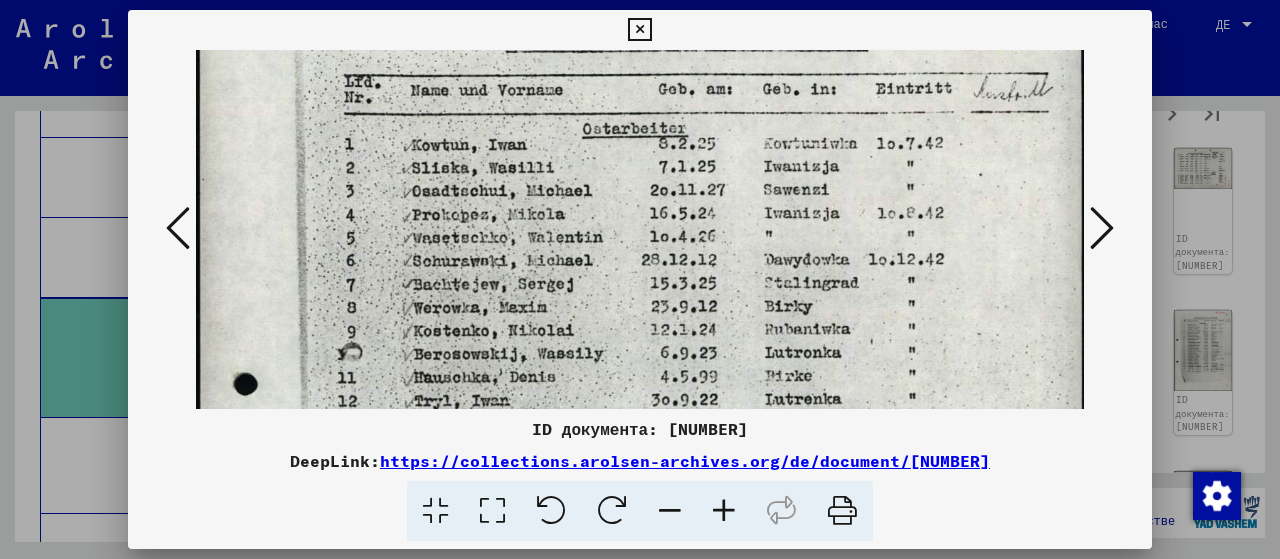 scroll, scrollTop: 129, scrollLeft: 0, axis: vertical 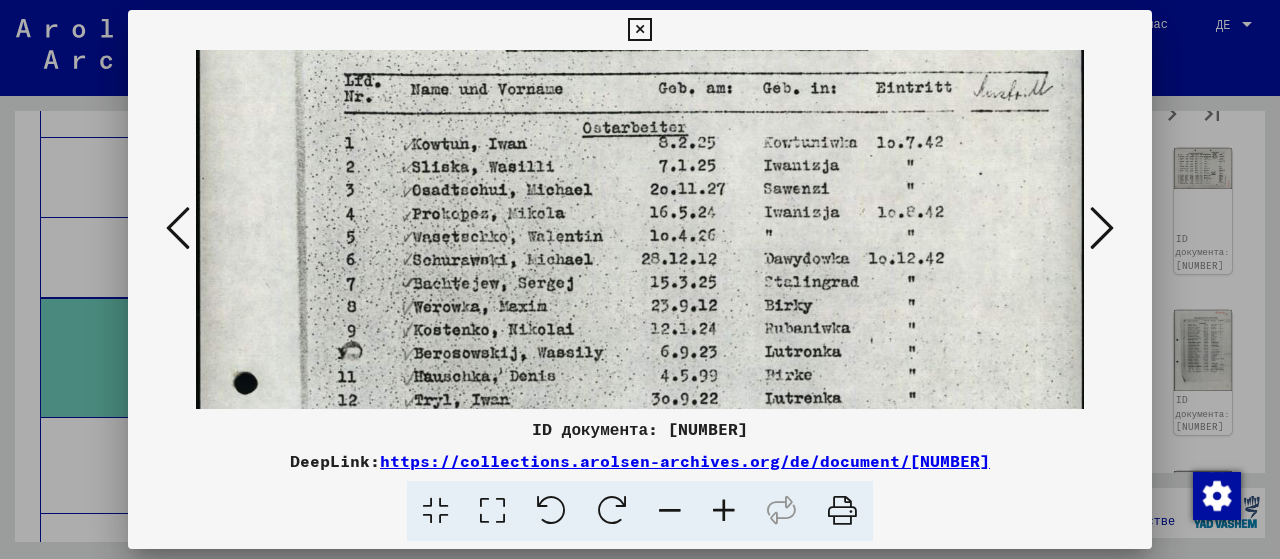 drag, startPoint x: 653, startPoint y: 347, endPoint x: 668, endPoint y: 225, distance: 122.91867 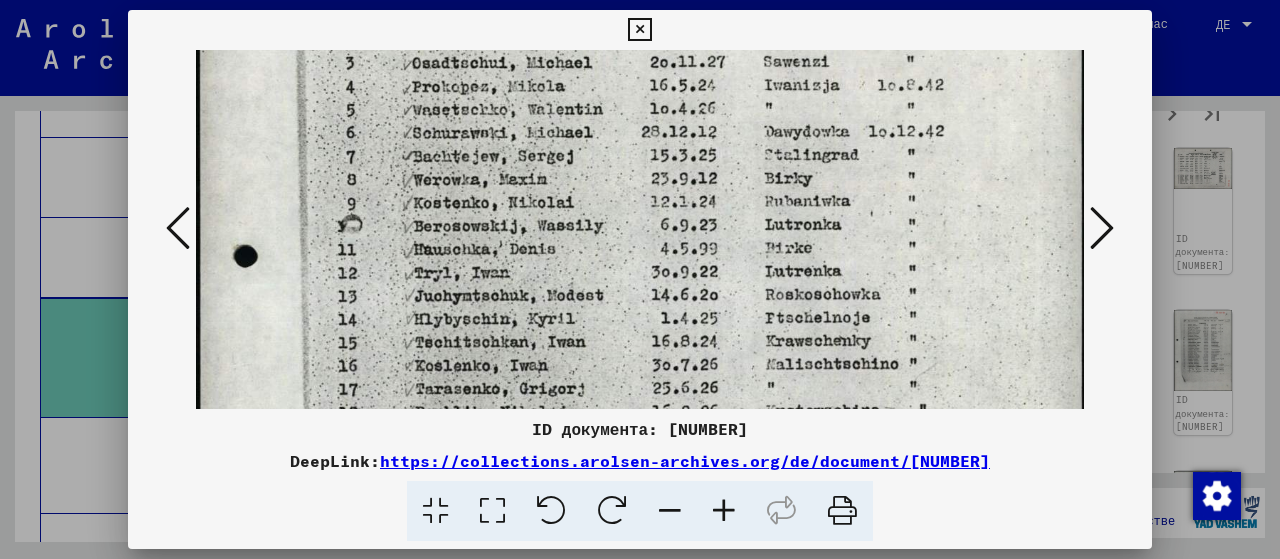scroll, scrollTop: 258, scrollLeft: 0, axis: vertical 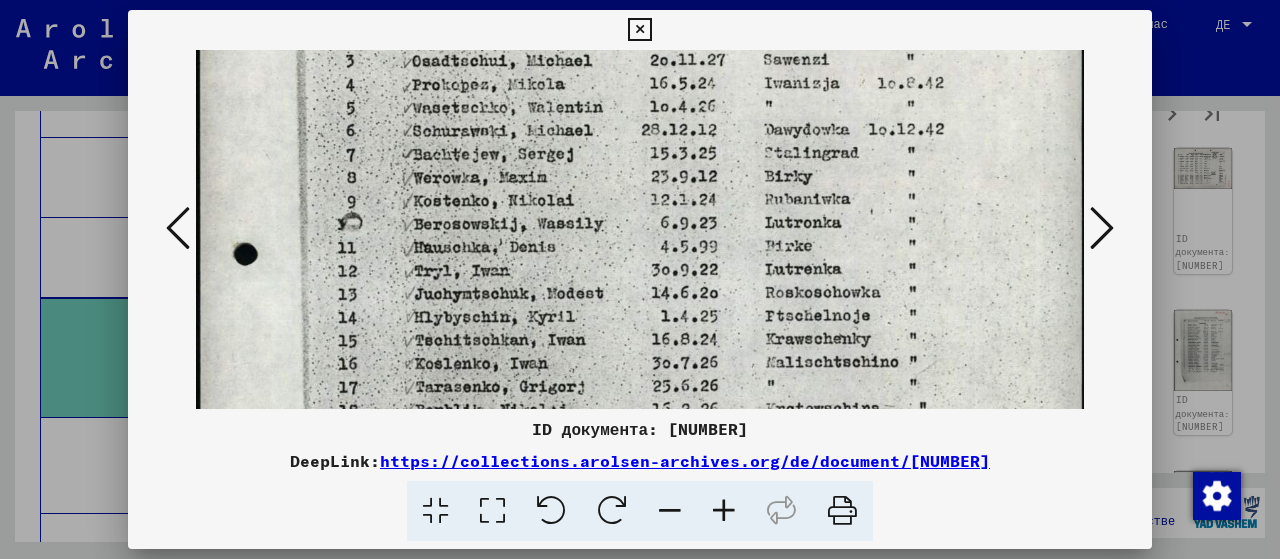 drag, startPoint x: 481, startPoint y: 323, endPoint x: 494, endPoint y: 209, distance: 114.73883 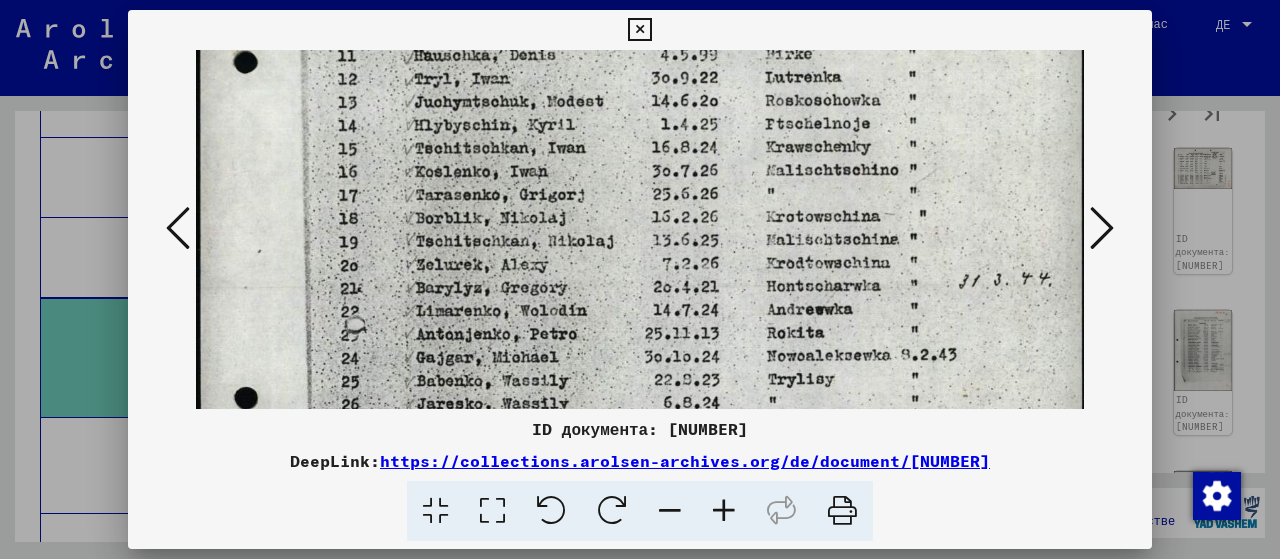 drag, startPoint x: 486, startPoint y: 357, endPoint x: 498, endPoint y: 187, distance: 170.423 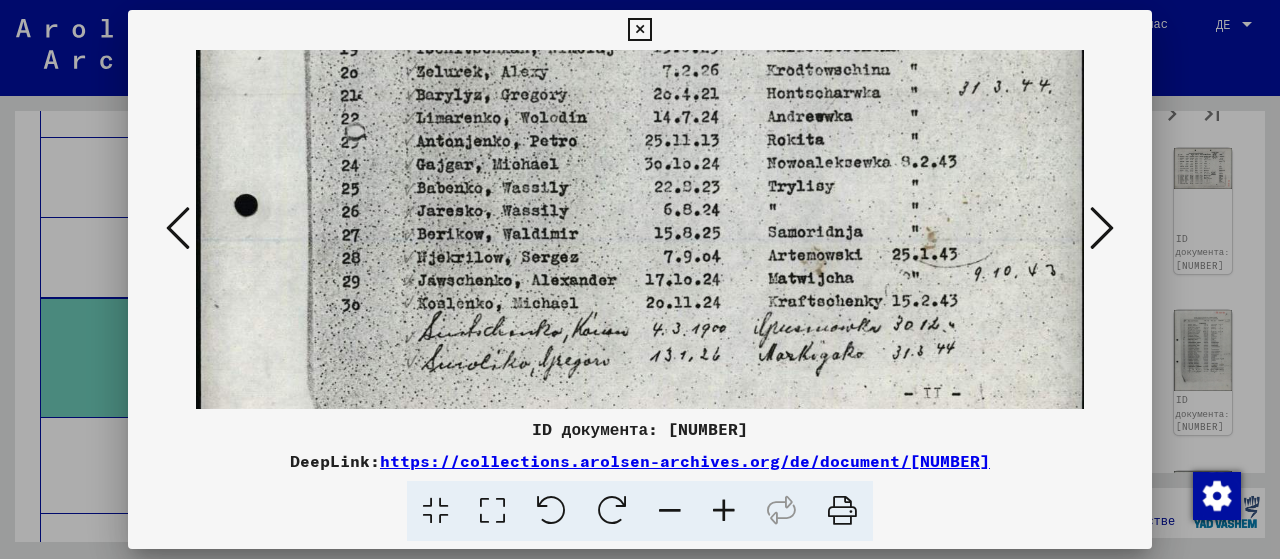 scroll, scrollTop: 648, scrollLeft: 0, axis: vertical 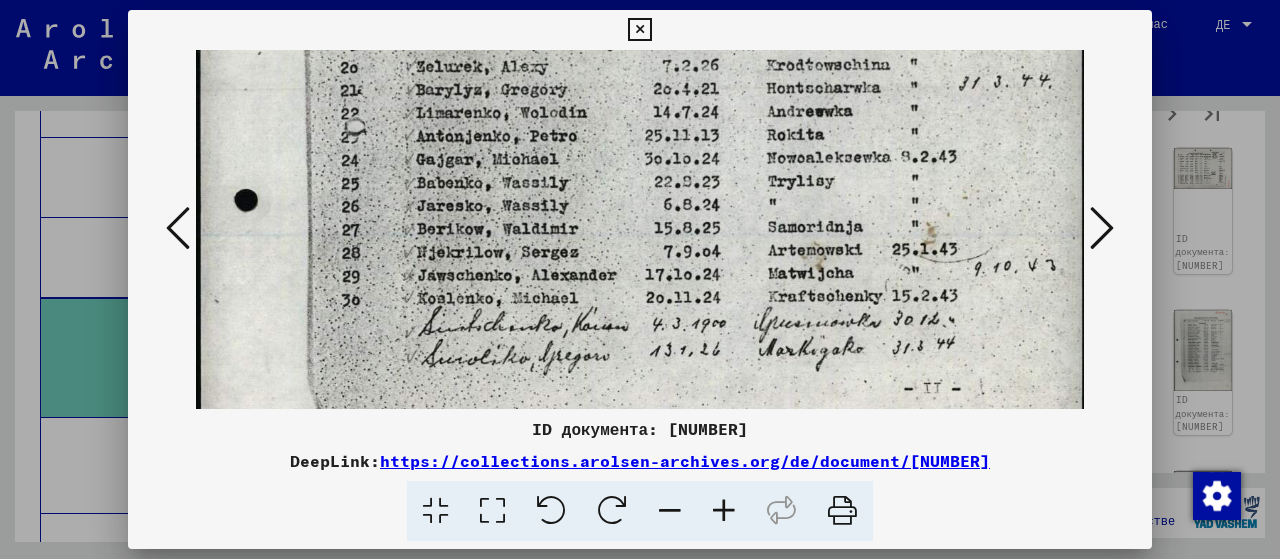 drag, startPoint x: 492, startPoint y: 347, endPoint x: 508, endPoint y: 163, distance: 184.69434 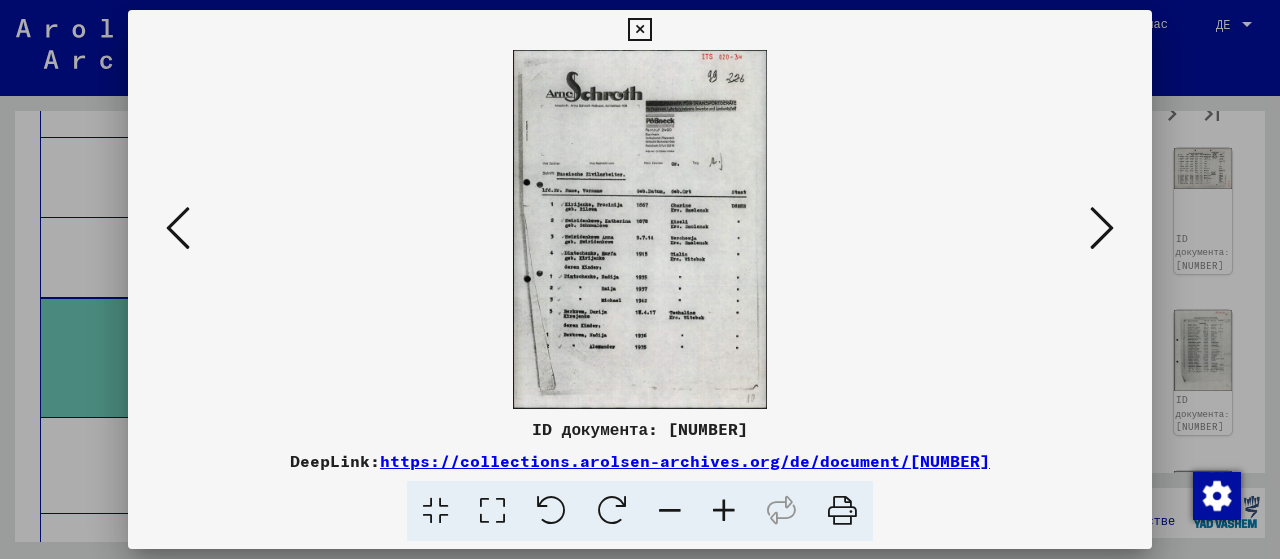 click at bounding box center [492, 511] 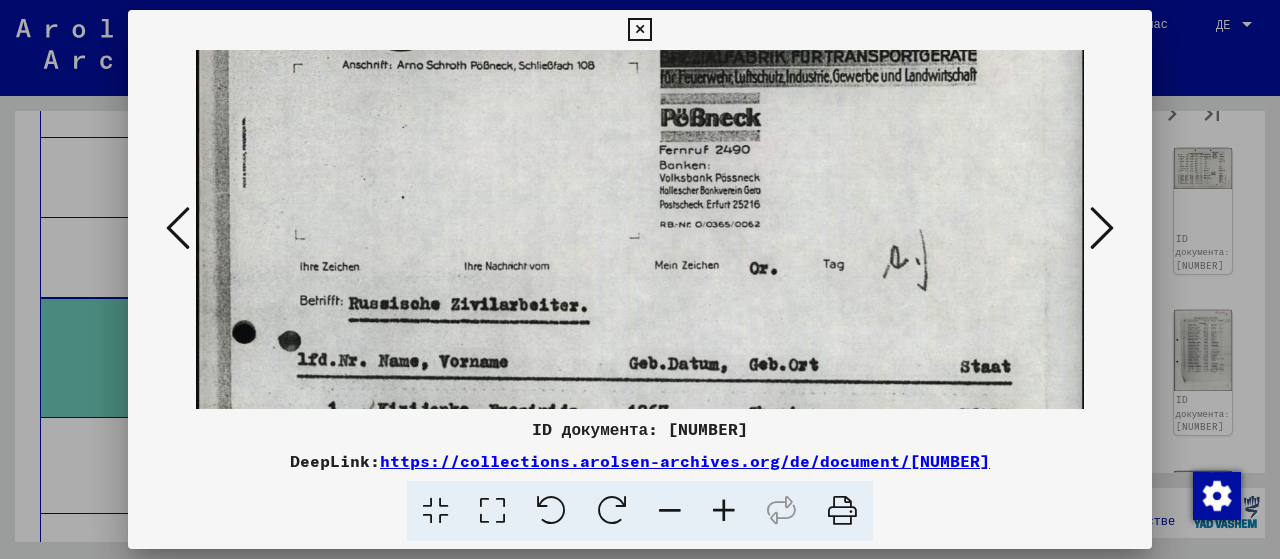 drag, startPoint x: 764, startPoint y: 337, endPoint x: 787, endPoint y: 151, distance: 187.41664 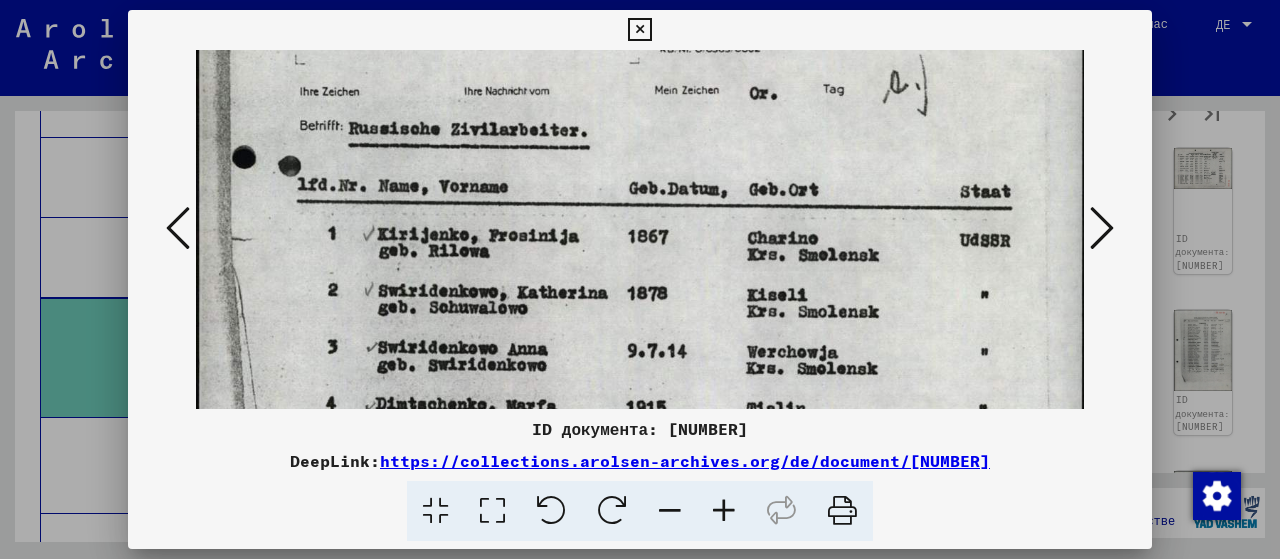 scroll, scrollTop: 356, scrollLeft: 0, axis: vertical 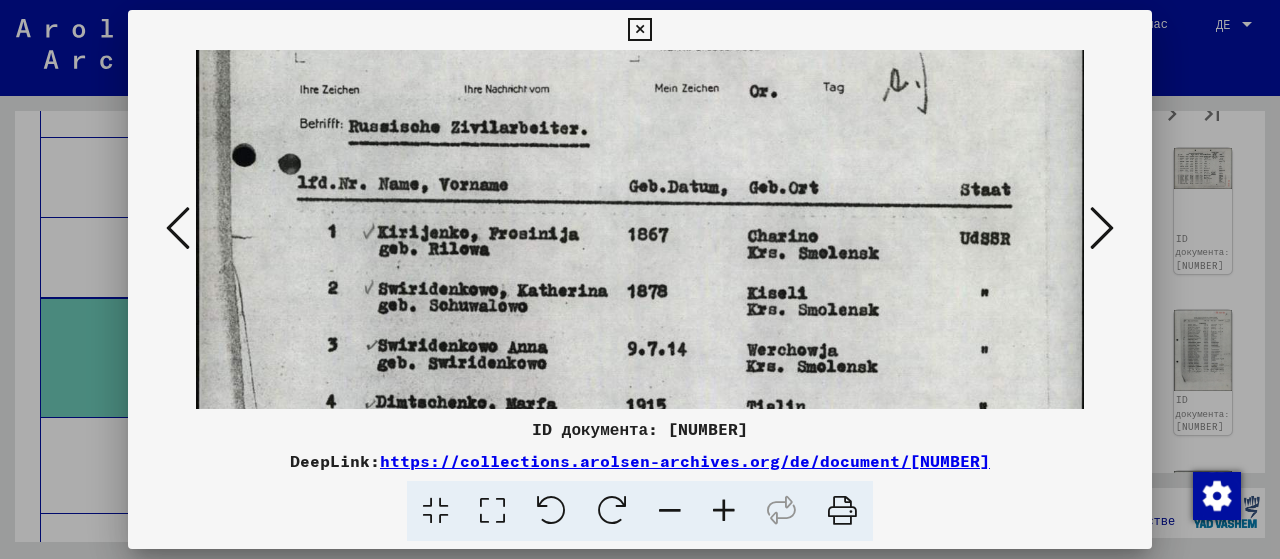 drag, startPoint x: 710, startPoint y: 335, endPoint x: 710, endPoint y: 180, distance: 155 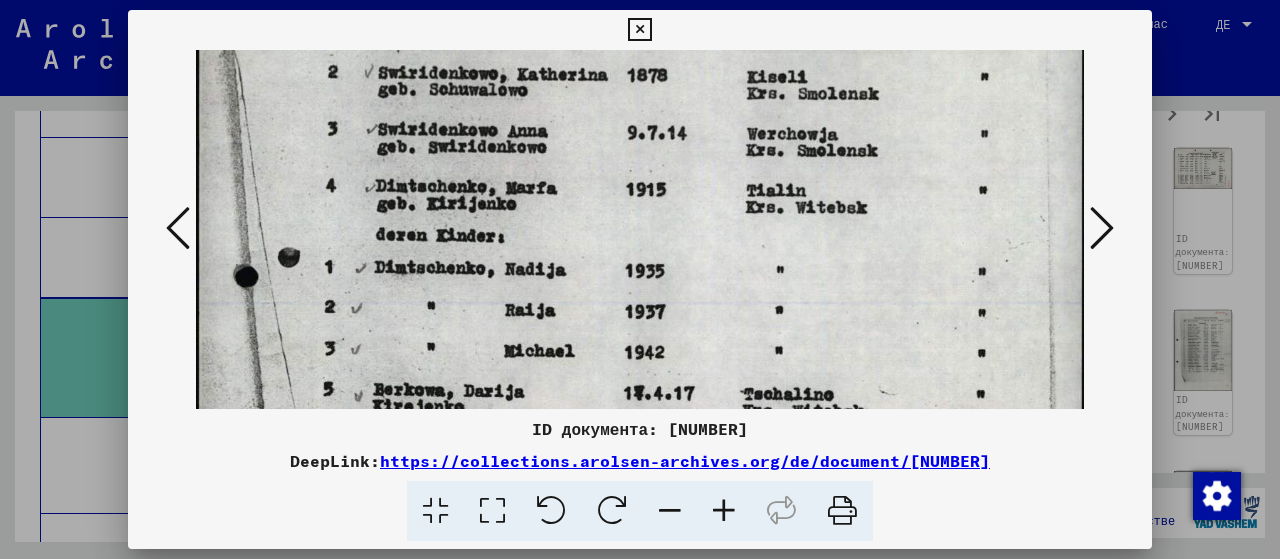 scroll, scrollTop: 577, scrollLeft: 0, axis: vertical 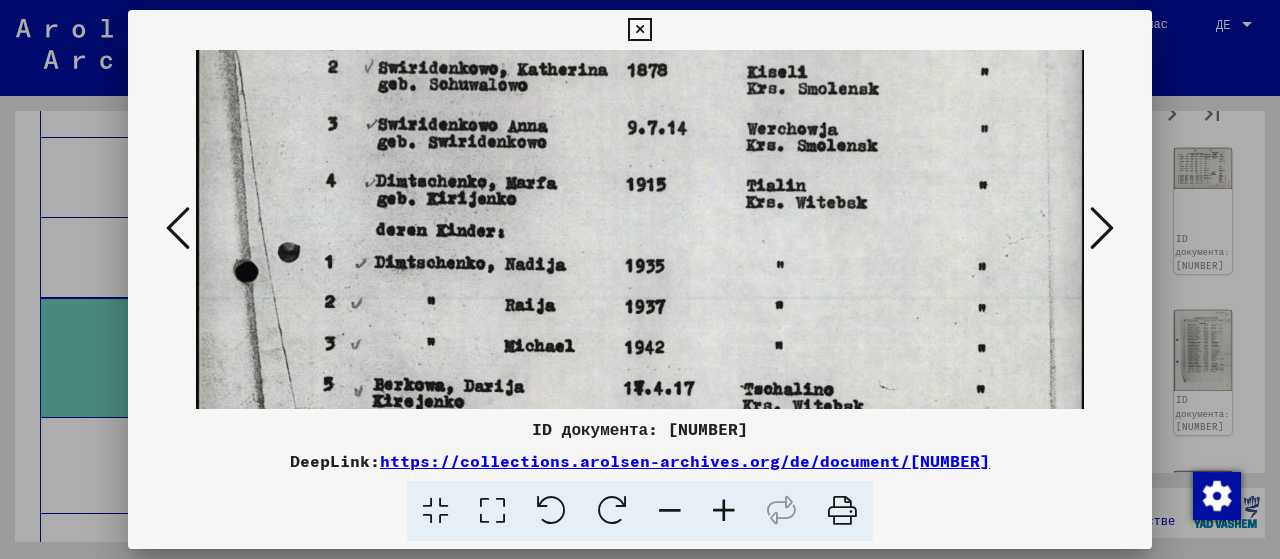 drag, startPoint x: 804, startPoint y: 369, endPoint x: 808, endPoint y: 153, distance: 216.03703 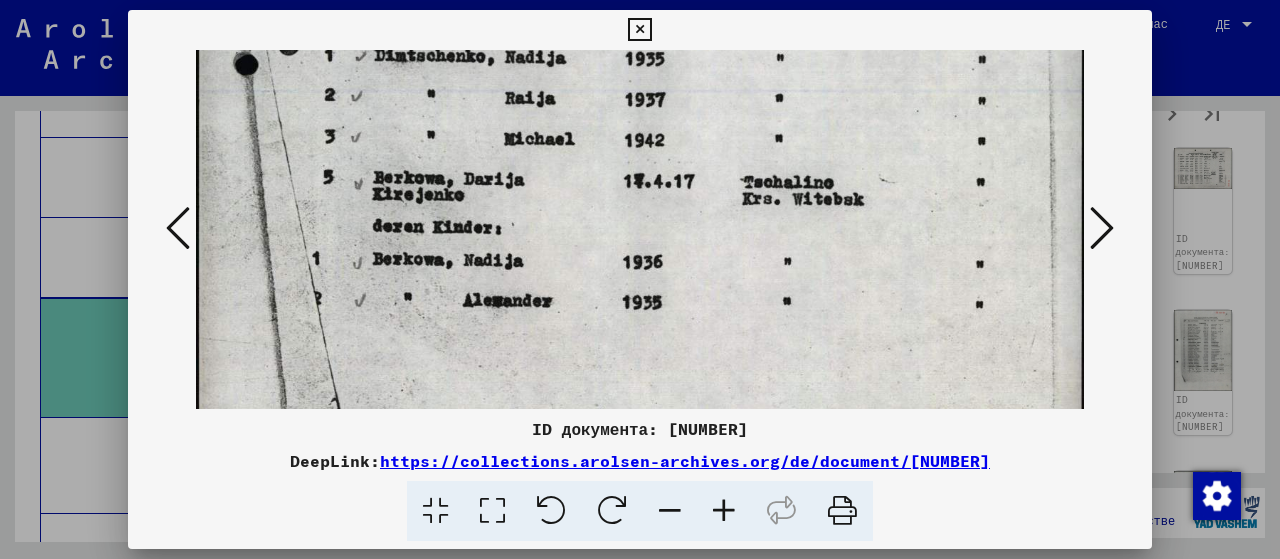 scroll, scrollTop: 788, scrollLeft: 0, axis: vertical 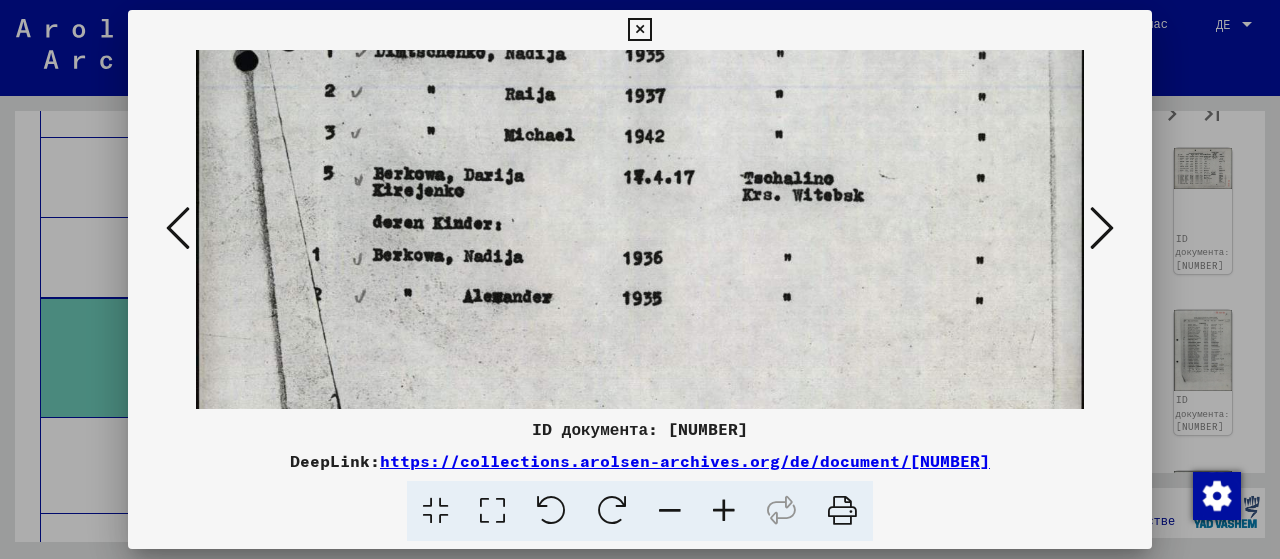 drag, startPoint x: 875, startPoint y: 338, endPoint x: 882, endPoint y: 134, distance: 204.12006 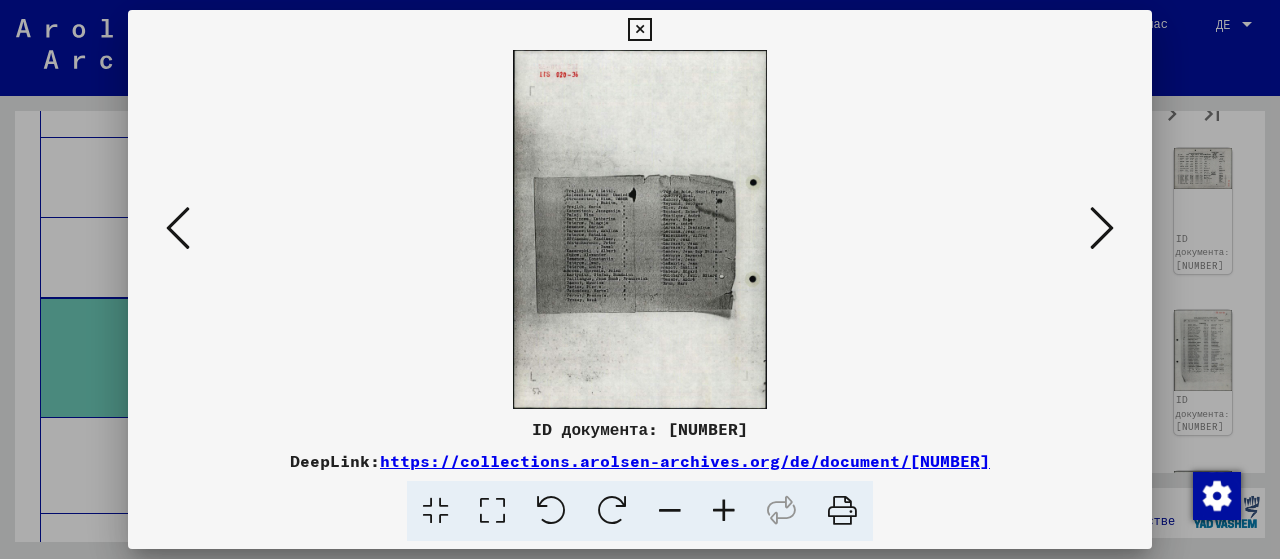 scroll, scrollTop: 0, scrollLeft: 0, axis: both 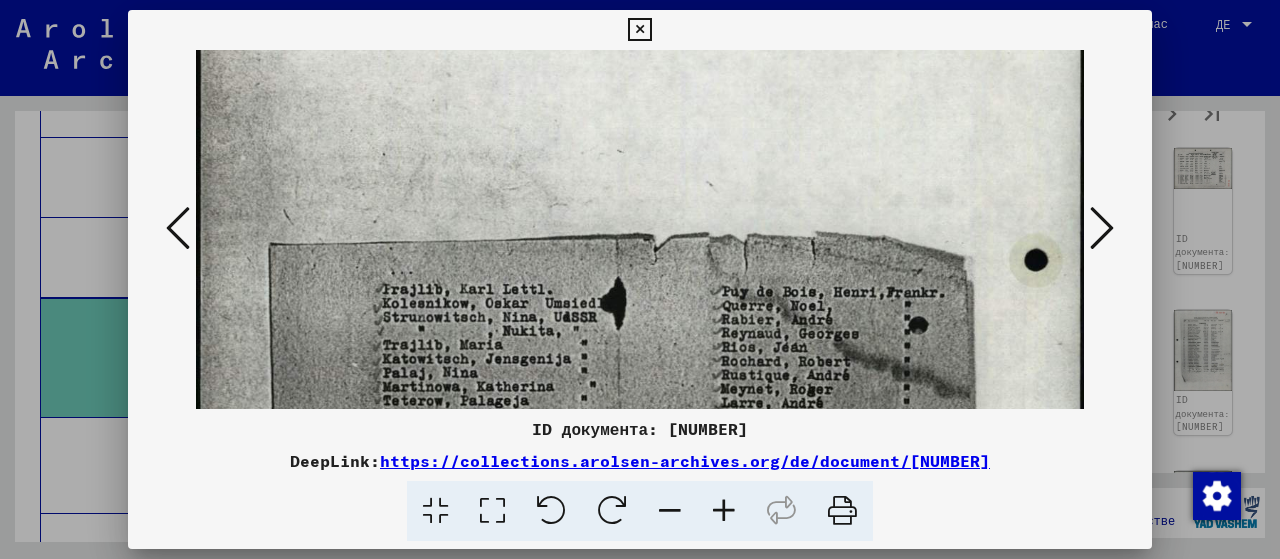 drag, startPoint x: 669, startPoint y: 308, endPoint x: 748, endPoint y: 51, distance: 268.868 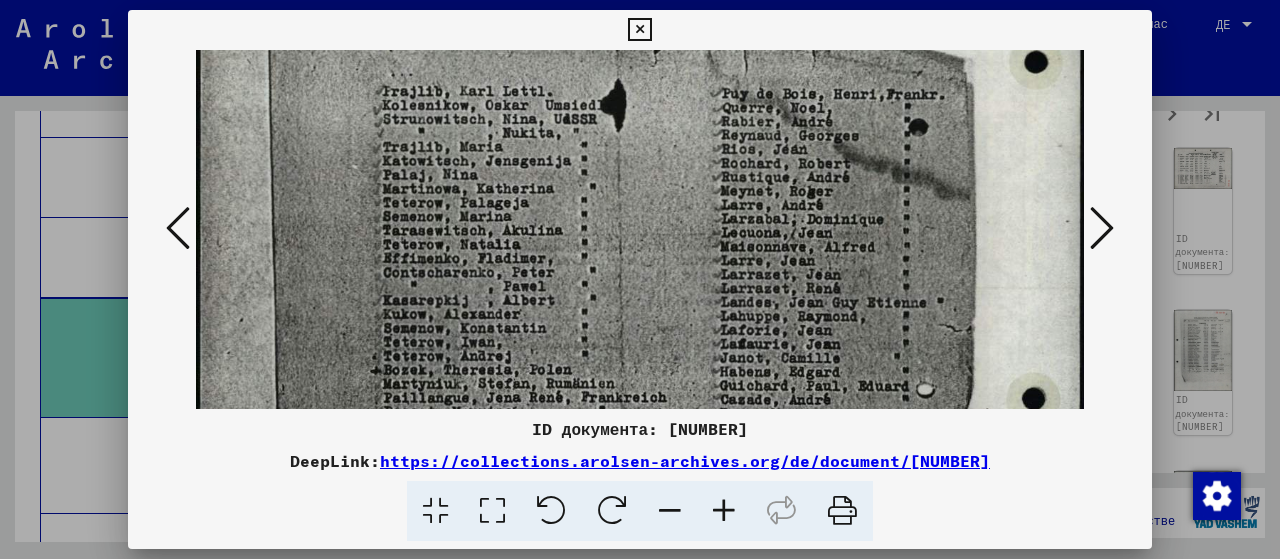 drag, startPoint x: 720, startPoint y: 239, endPoint x: 767, endPoint y: 44, distance: 200.58415 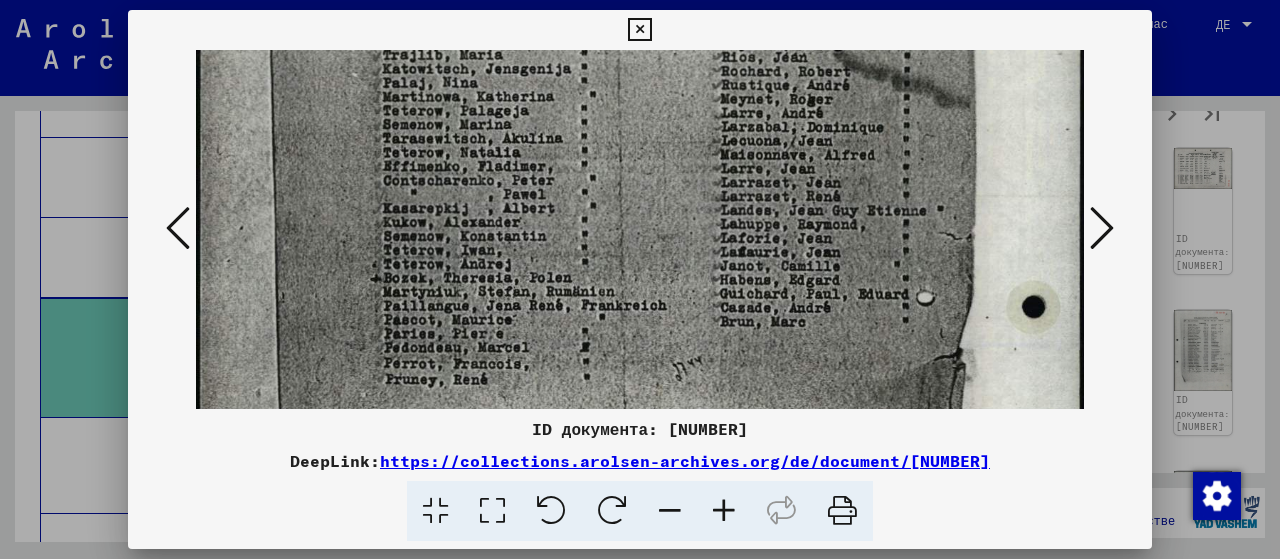 scroll, scrollTop: 542, scrollLeft: 0, axis: vertical 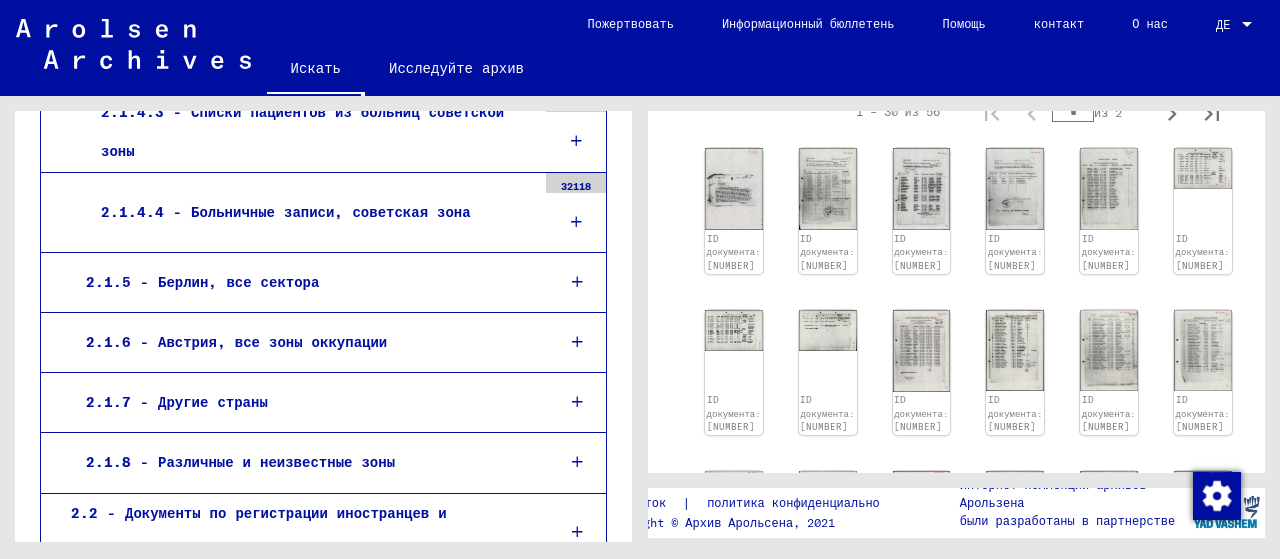 click on "2.1.7 - Другие страны" at bounding box center [305, 402] 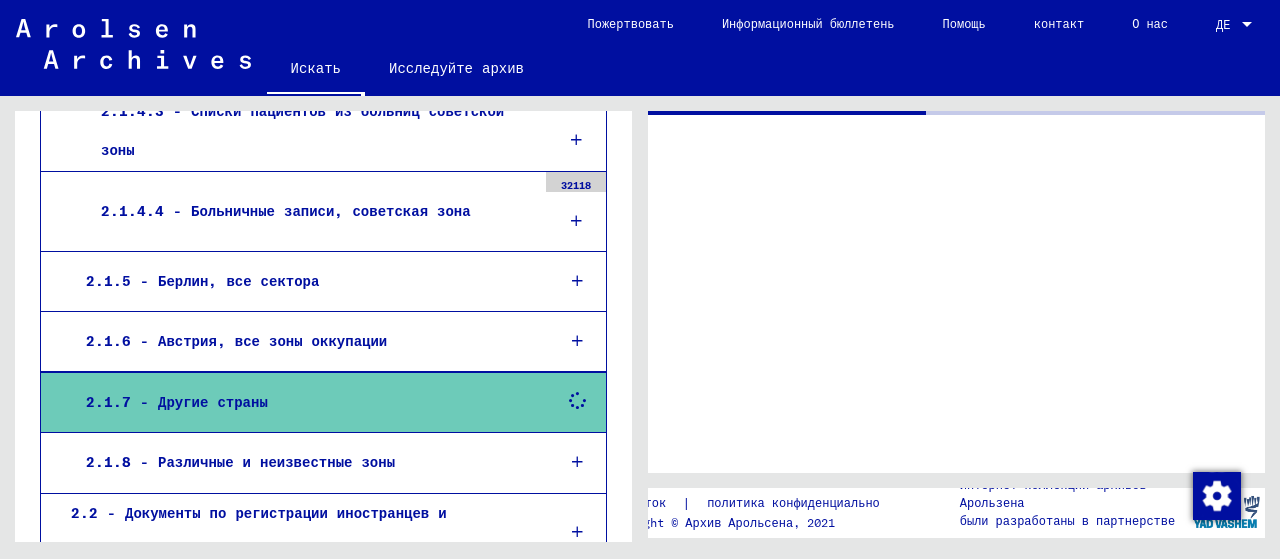 scroll, scrollTop: 0, scrollLeft: 0, axis: both 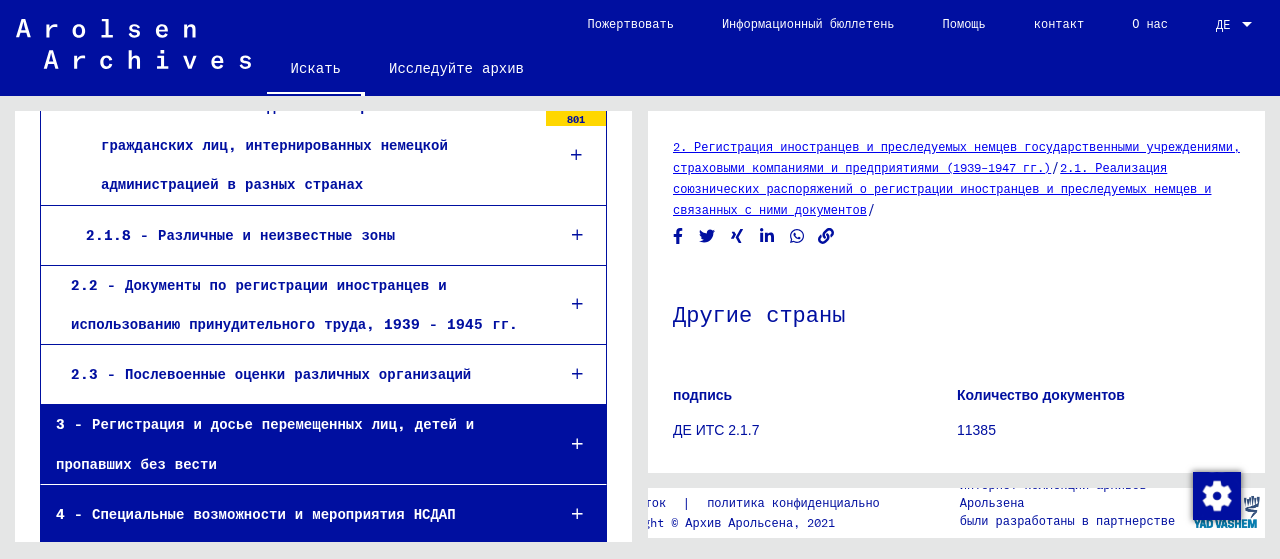 click on "2.2 - Документы по регистрации иностранцев и использованию принудительного труда, 1939 - 1945 гг." at bounding box center [294, 304] 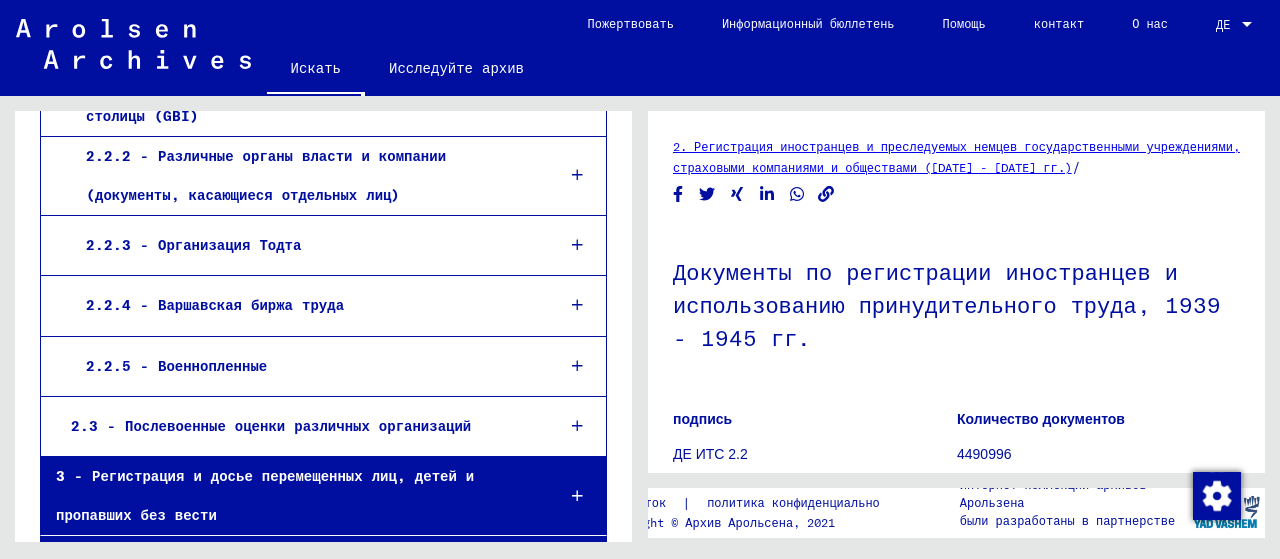 scroll, scrollTop: 7270, scrollLeft: 0, axis: vertical 